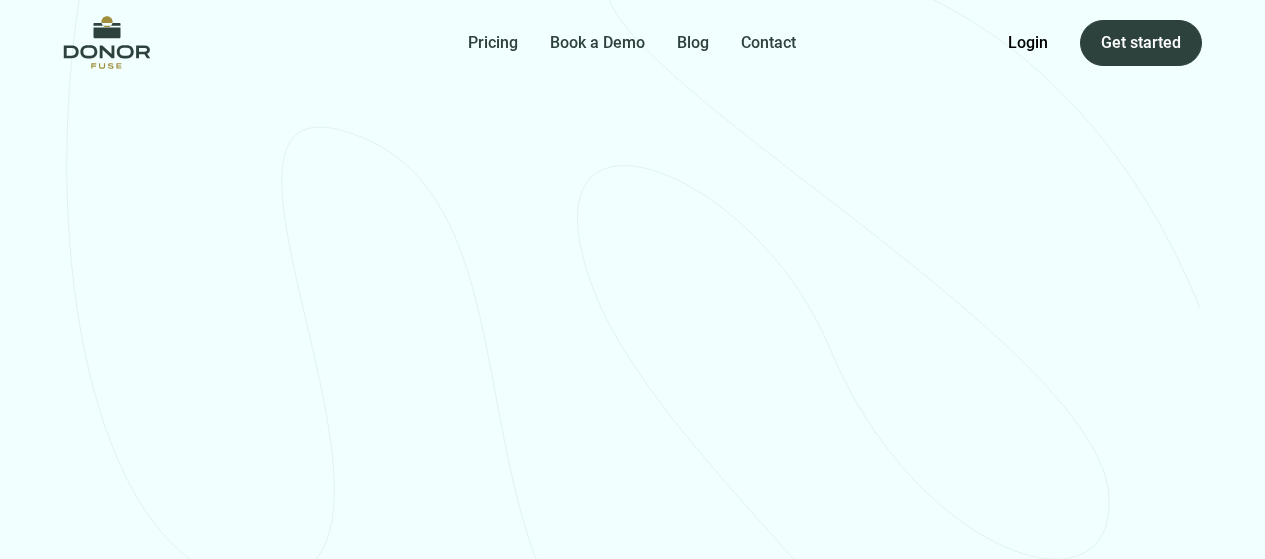 scroll, scrollTop: 0, scrollLeft: 0, axis: both 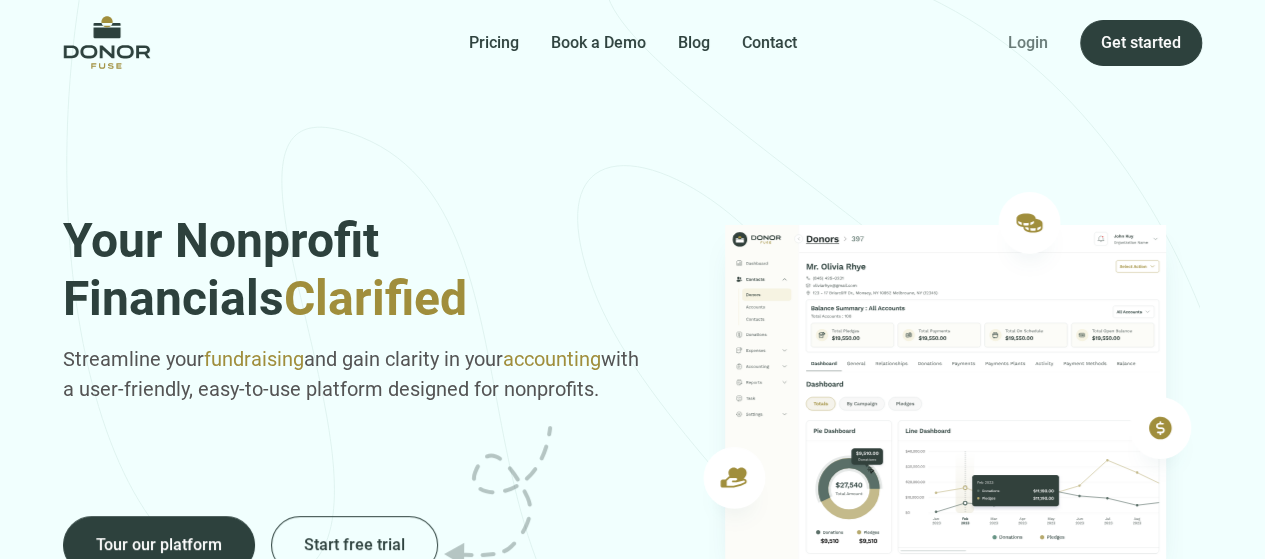 click on "Login" at bounding box center (1028, 43) 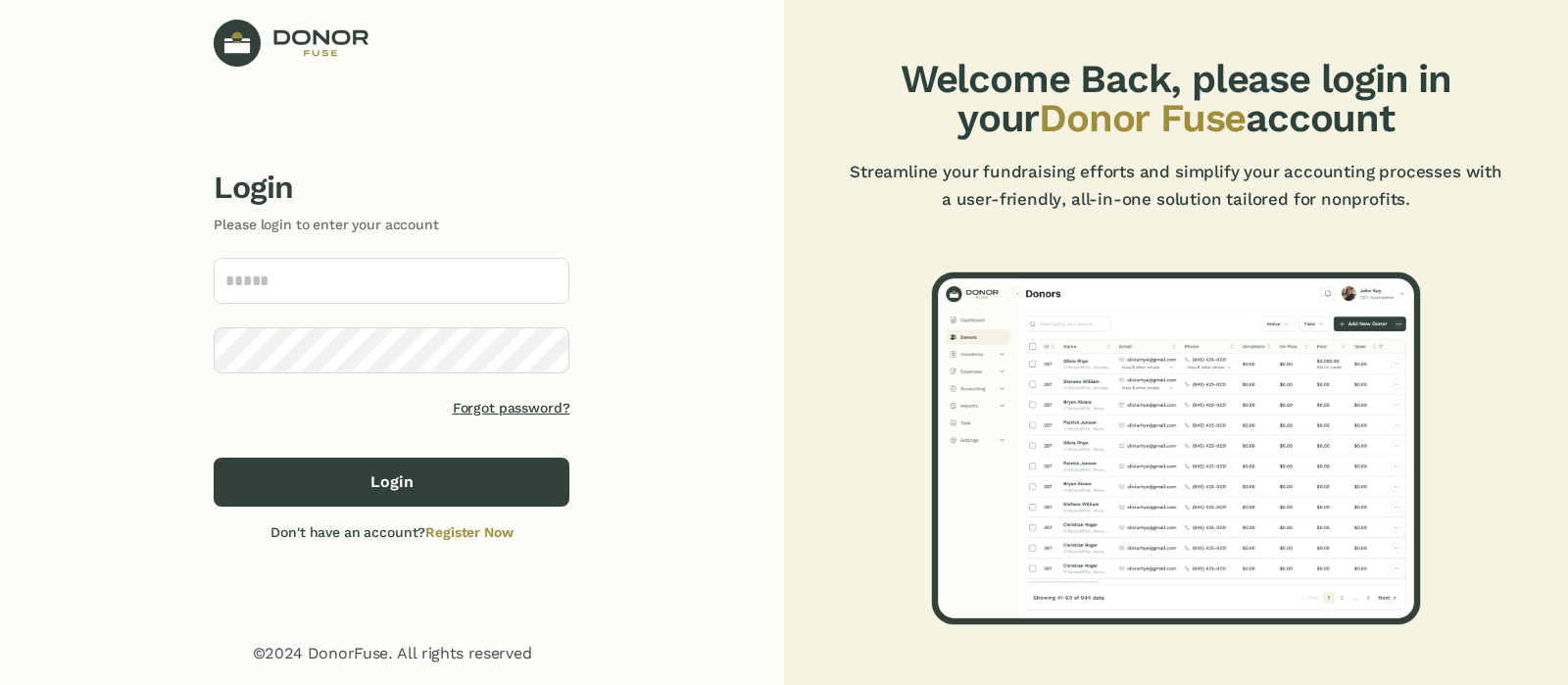 scroll, scrollTop: 0, scrollLeft: 0, axis: both 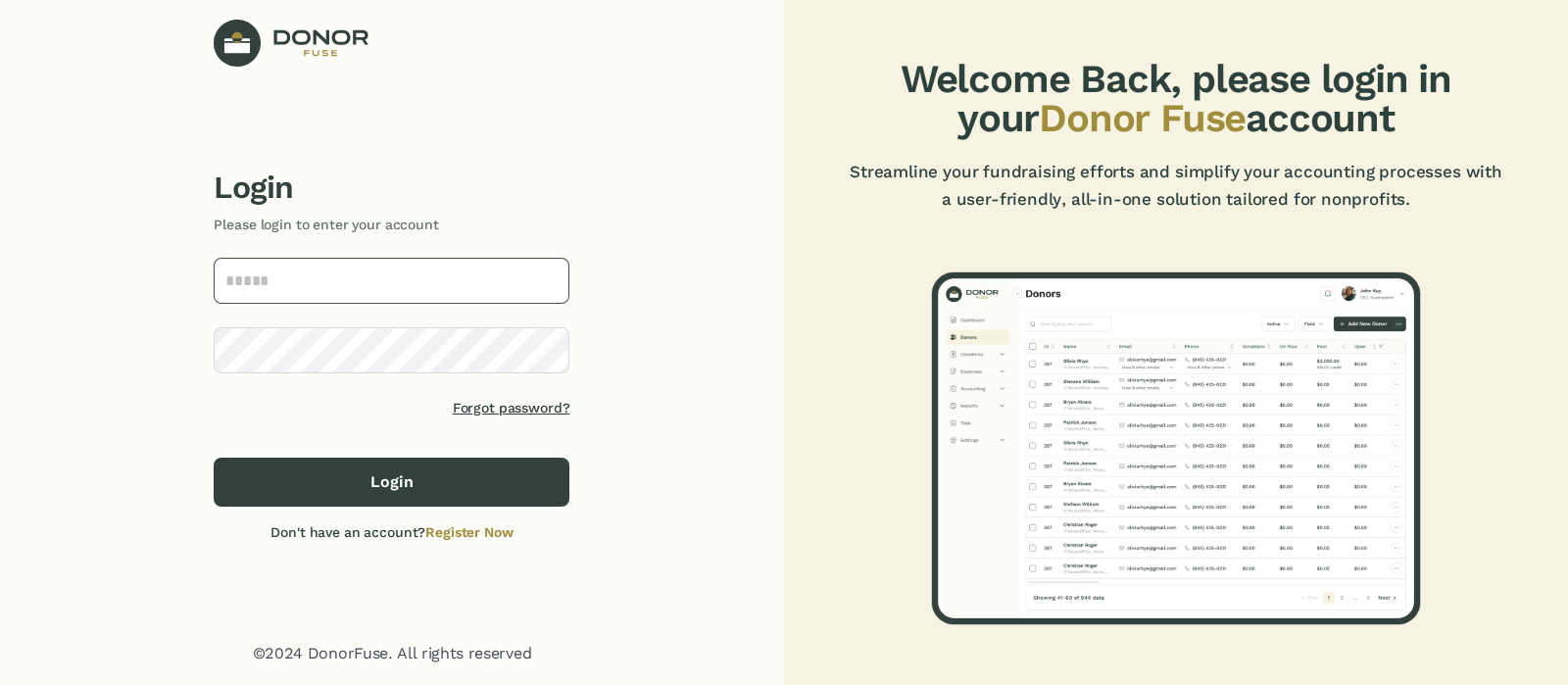 click at bounding box center [391, 280] 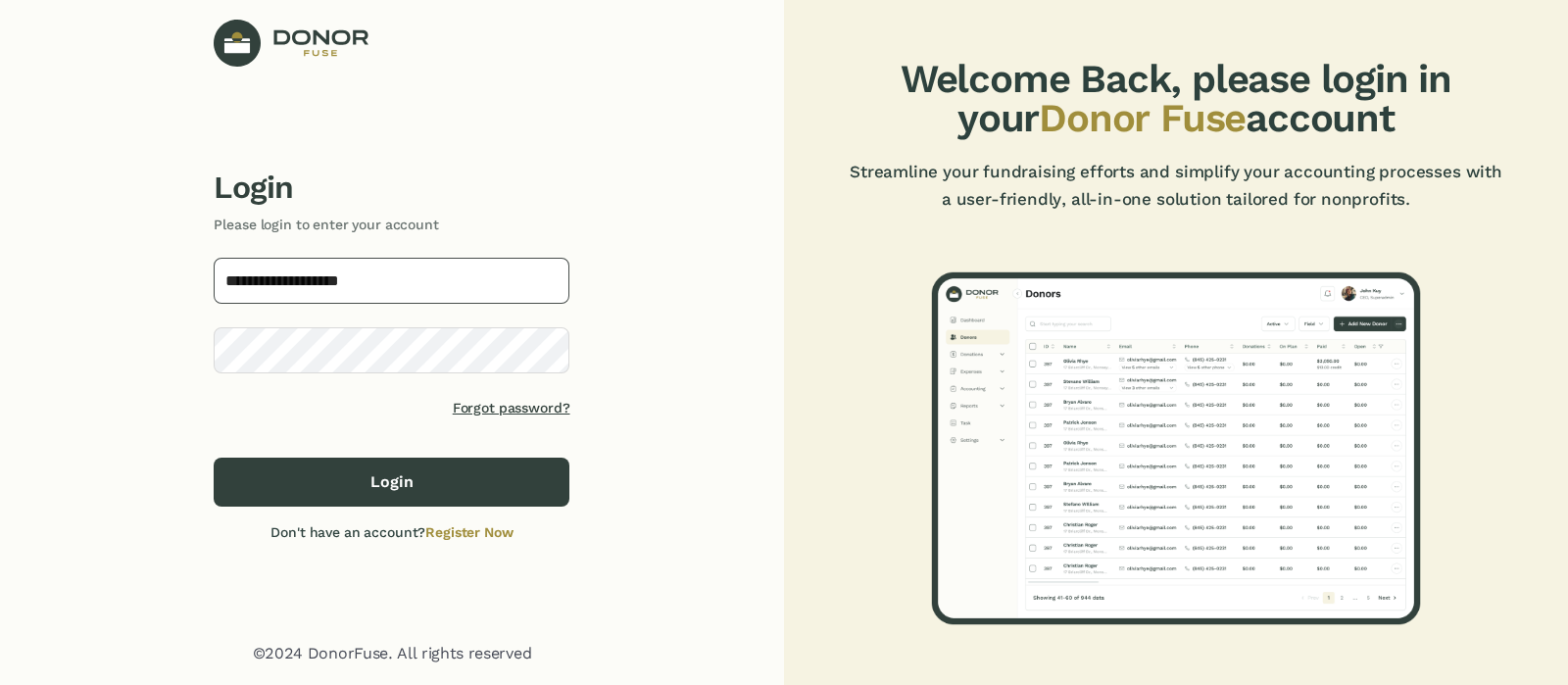 type on "**********" 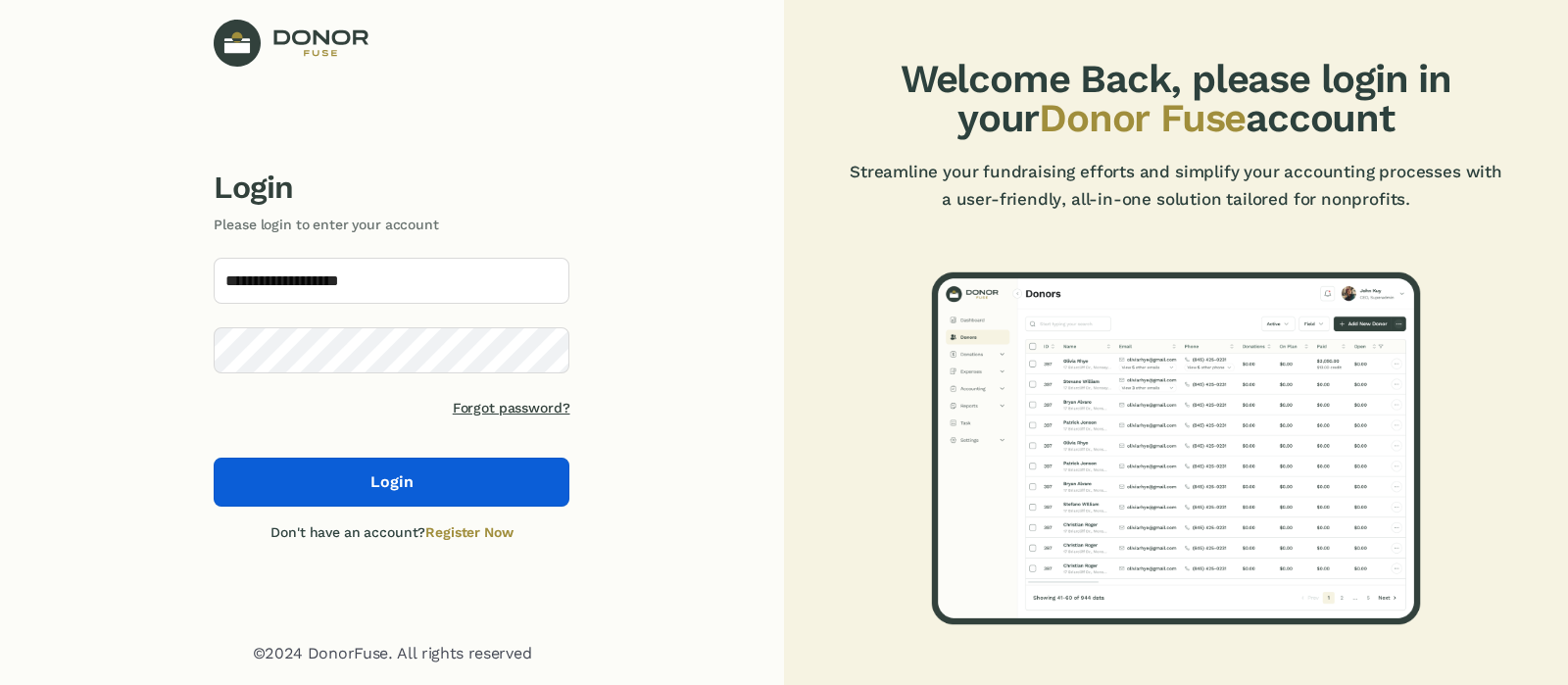 click on "Login" at bounding box center [391, 482] 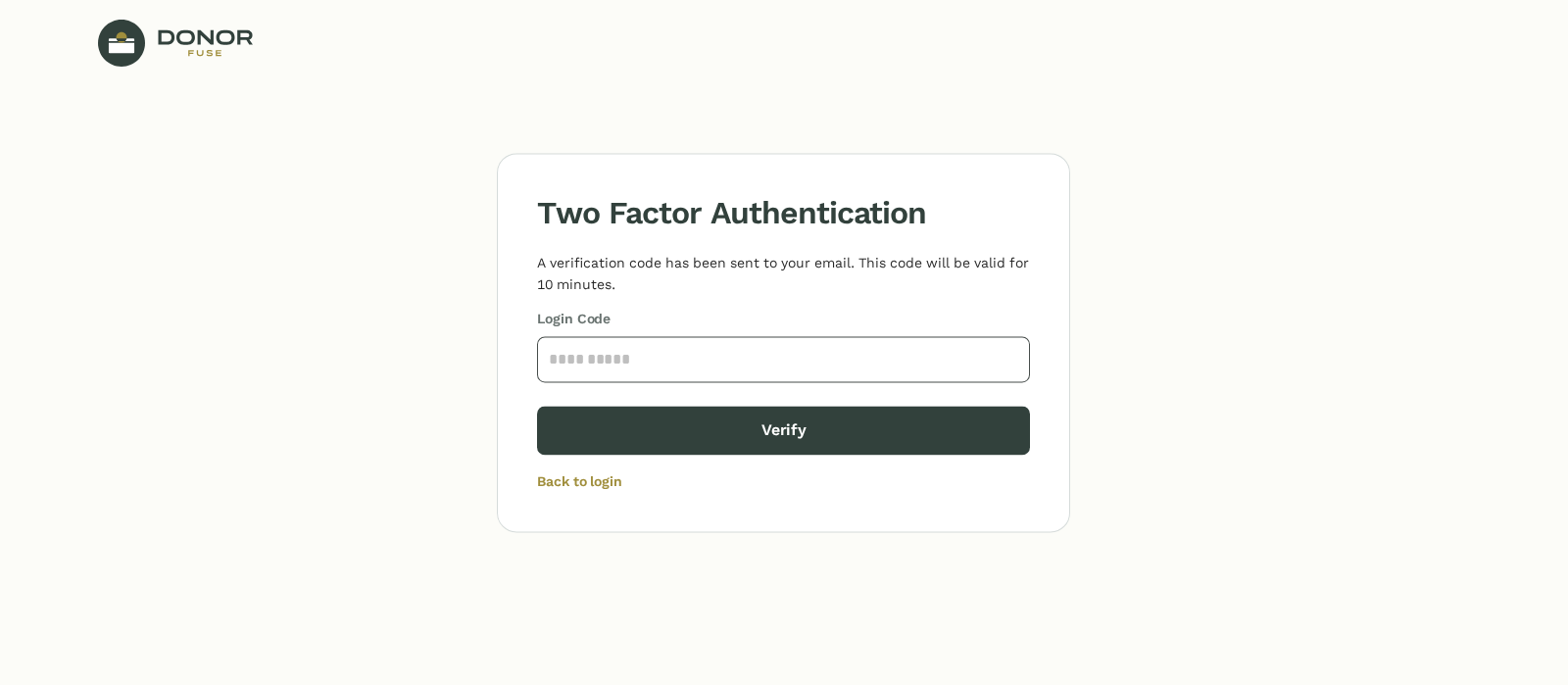 click at bounding box center (783, 359) 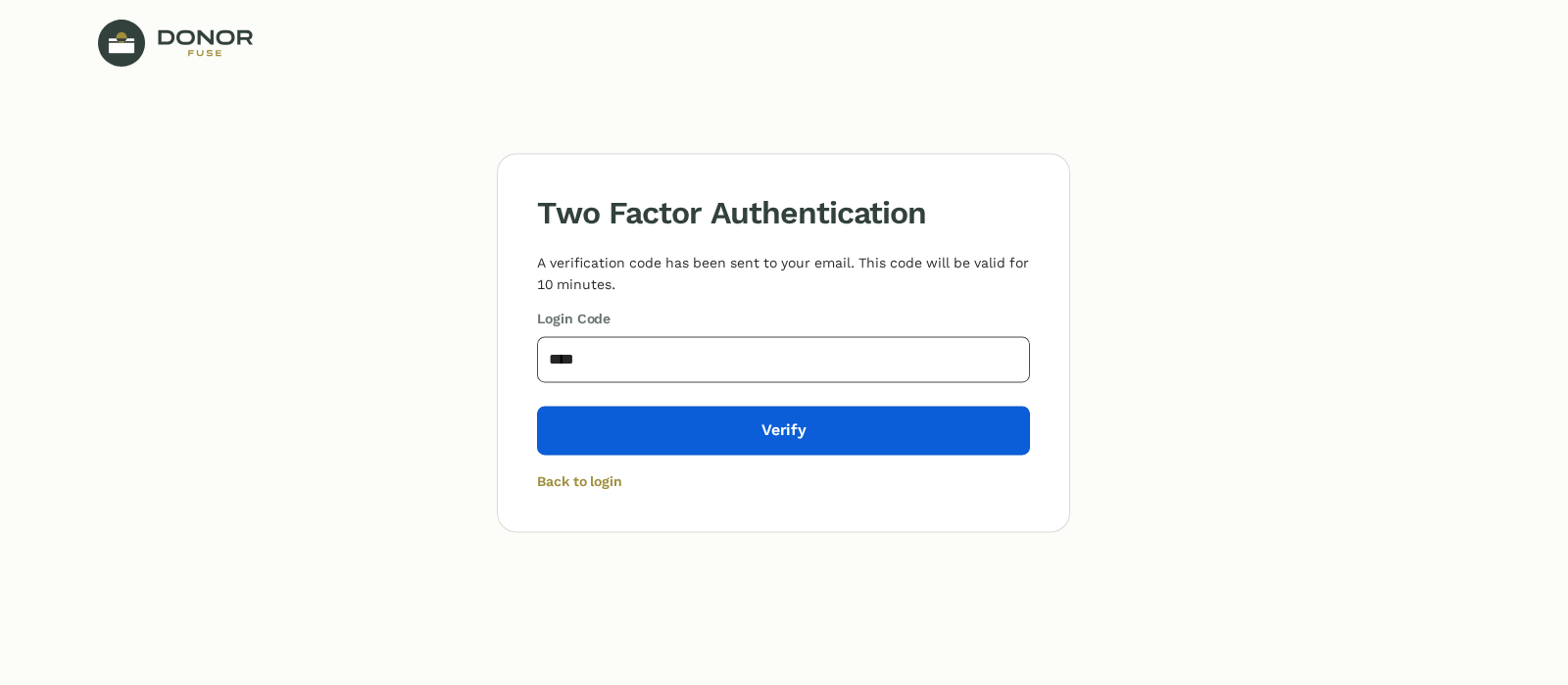 type on "****" 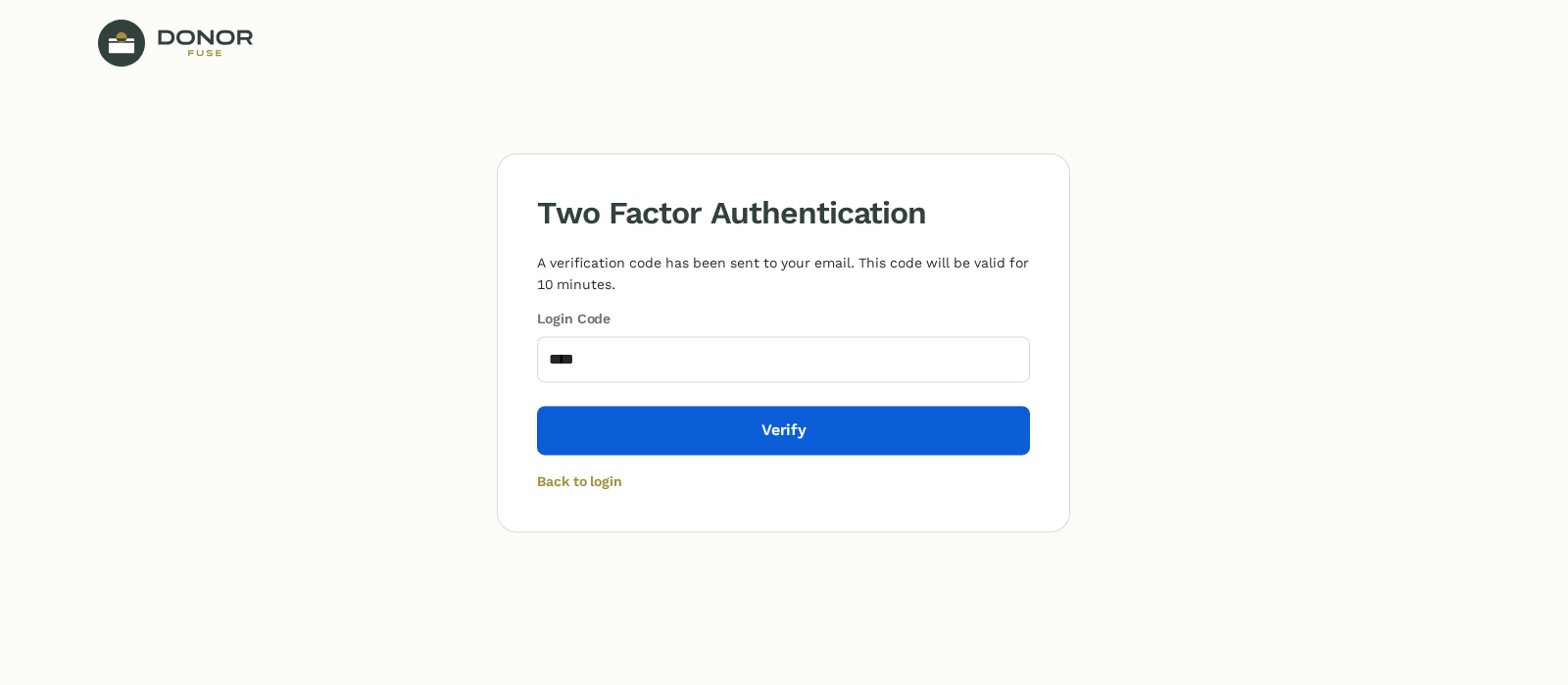 click on "Verify" at bounding box center [783, 430] 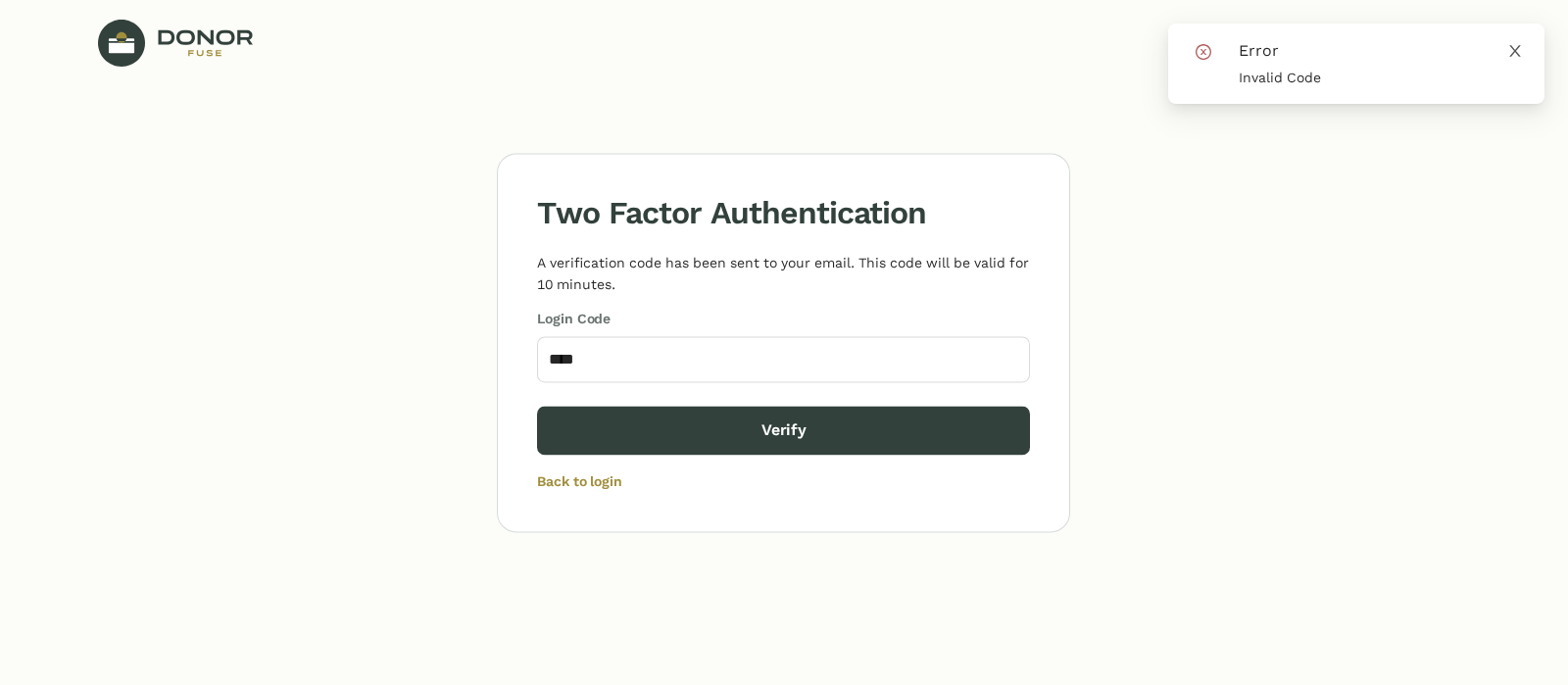 click at bounding box center [1515, 51] 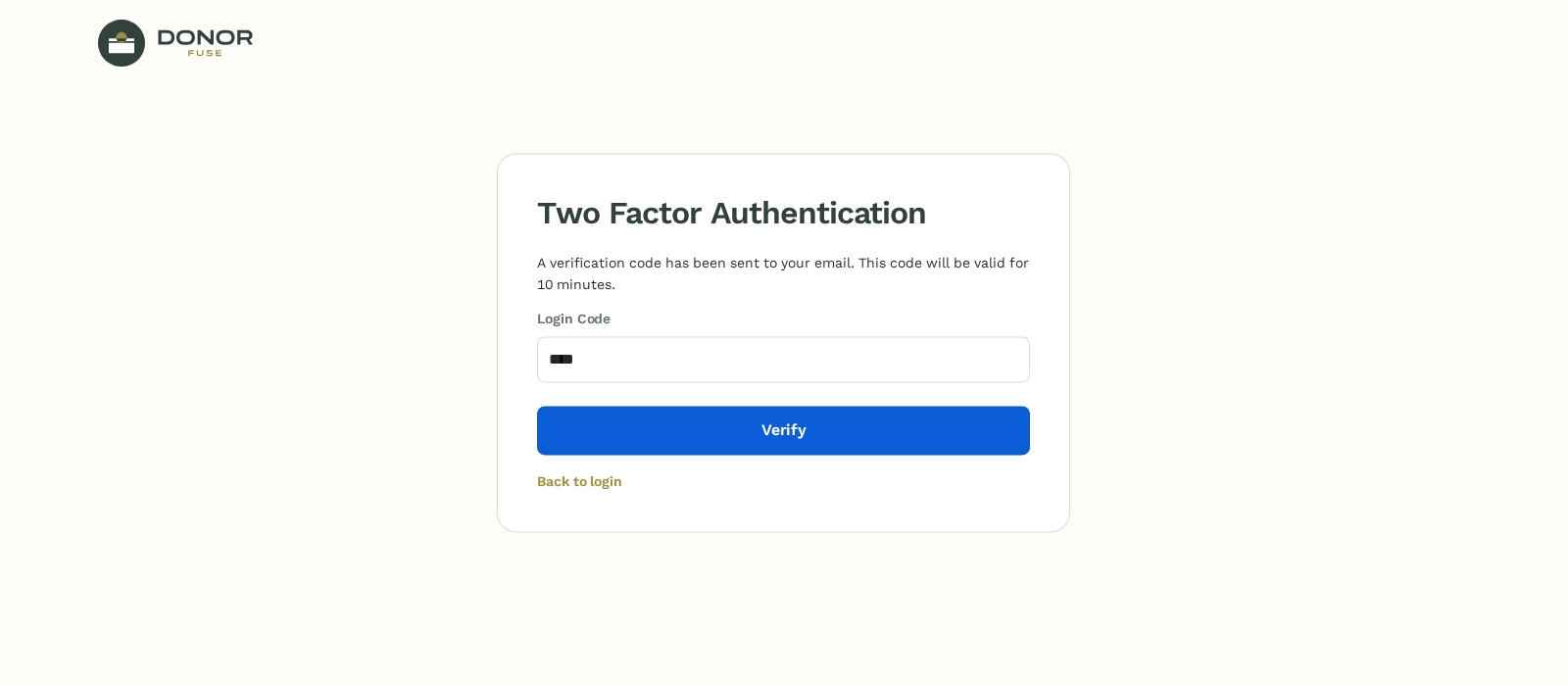 click on "Verify" at bounding box center (783, 430) 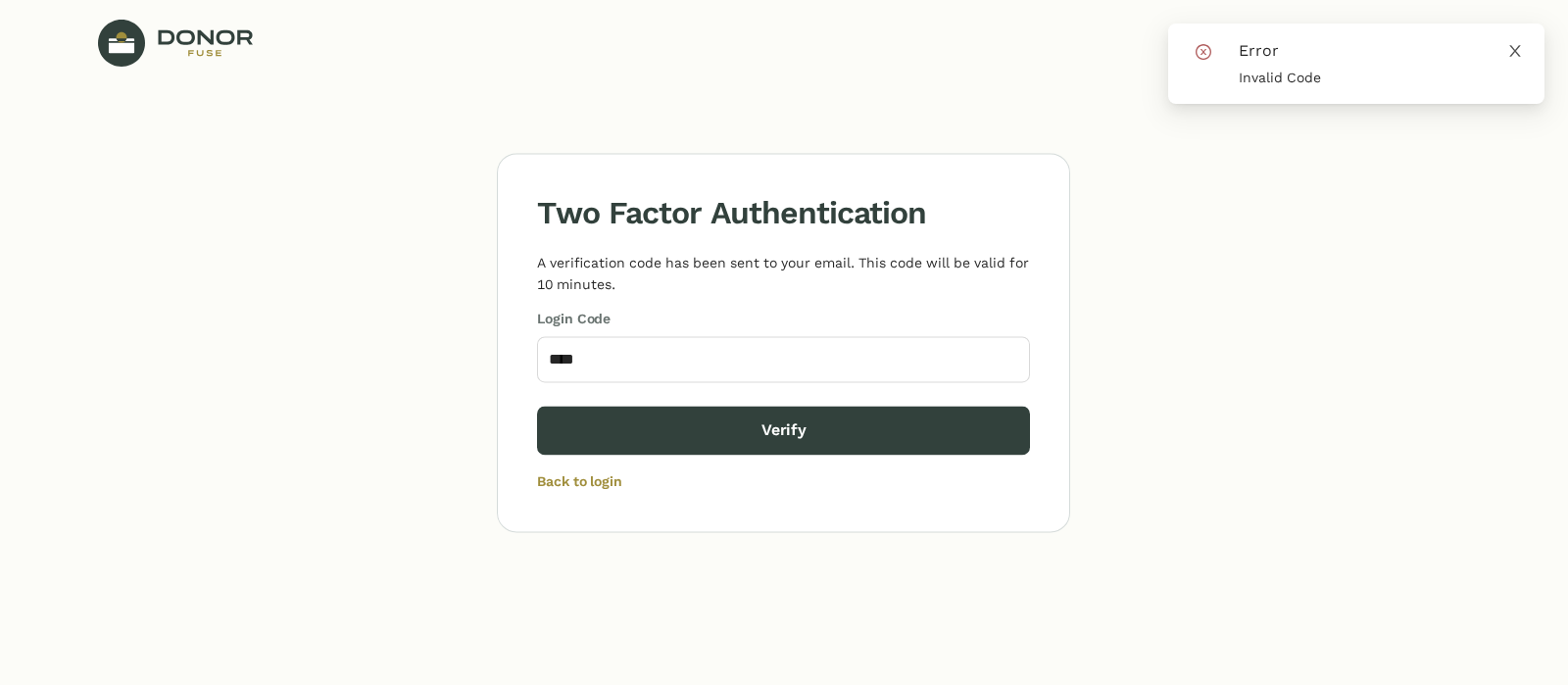 click at bounding box center [1515, 51] 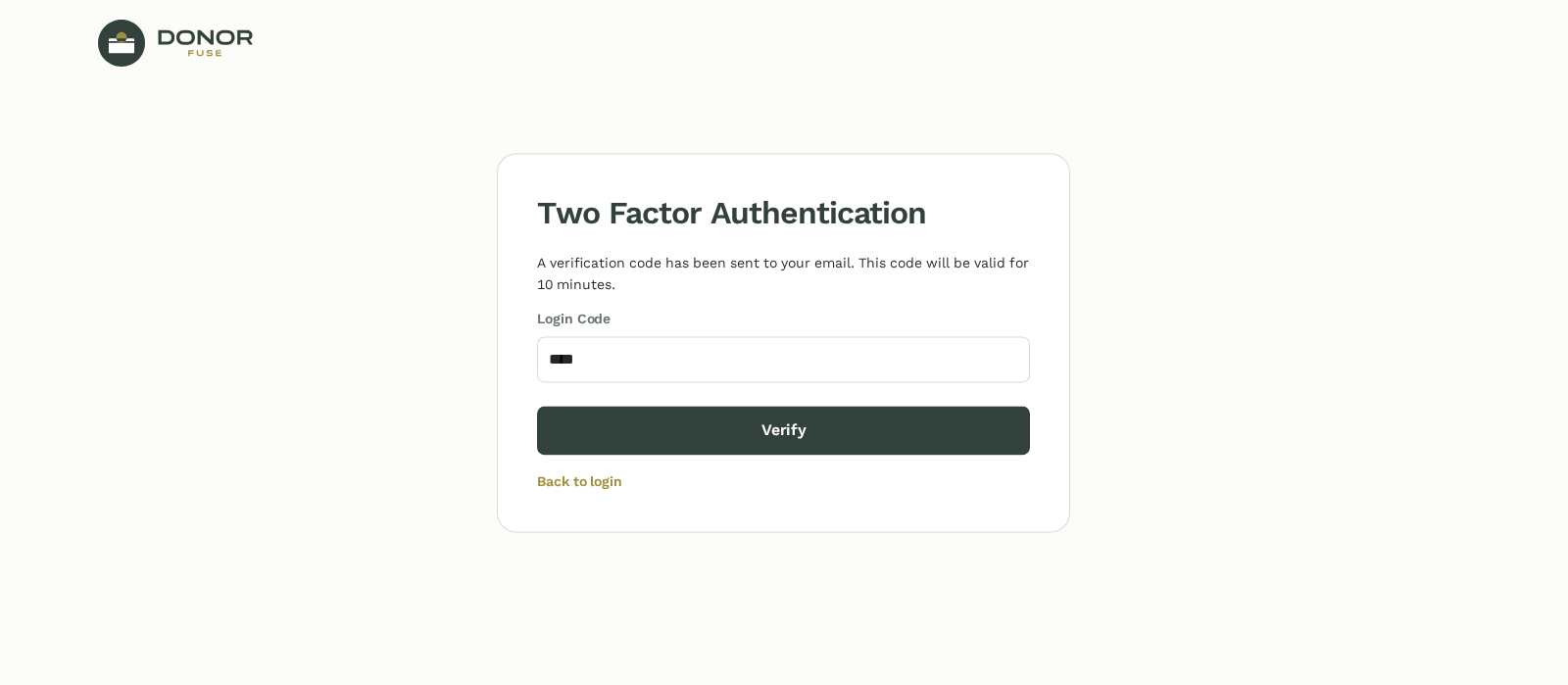 click on "Back to login" at bounding box center [579, 481] 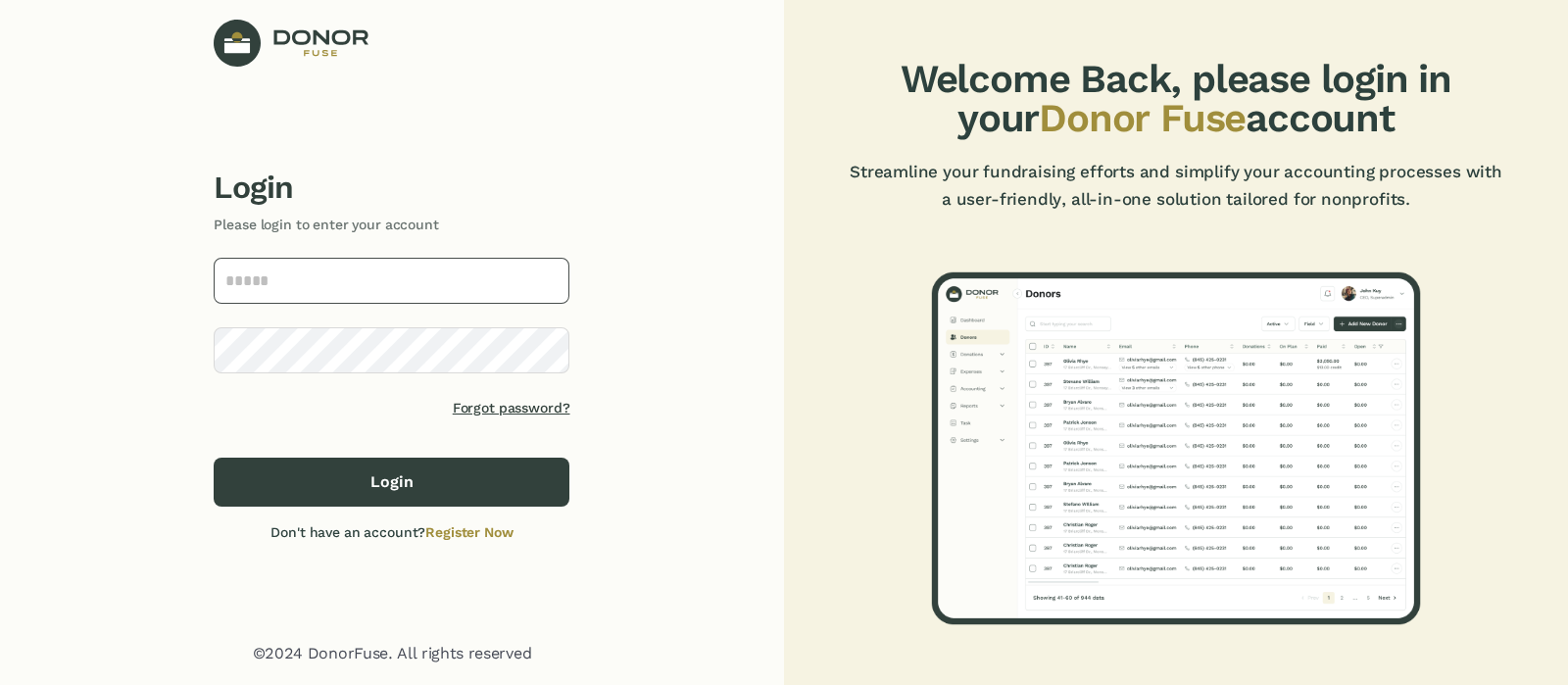 click at bounding box center (391, 280) 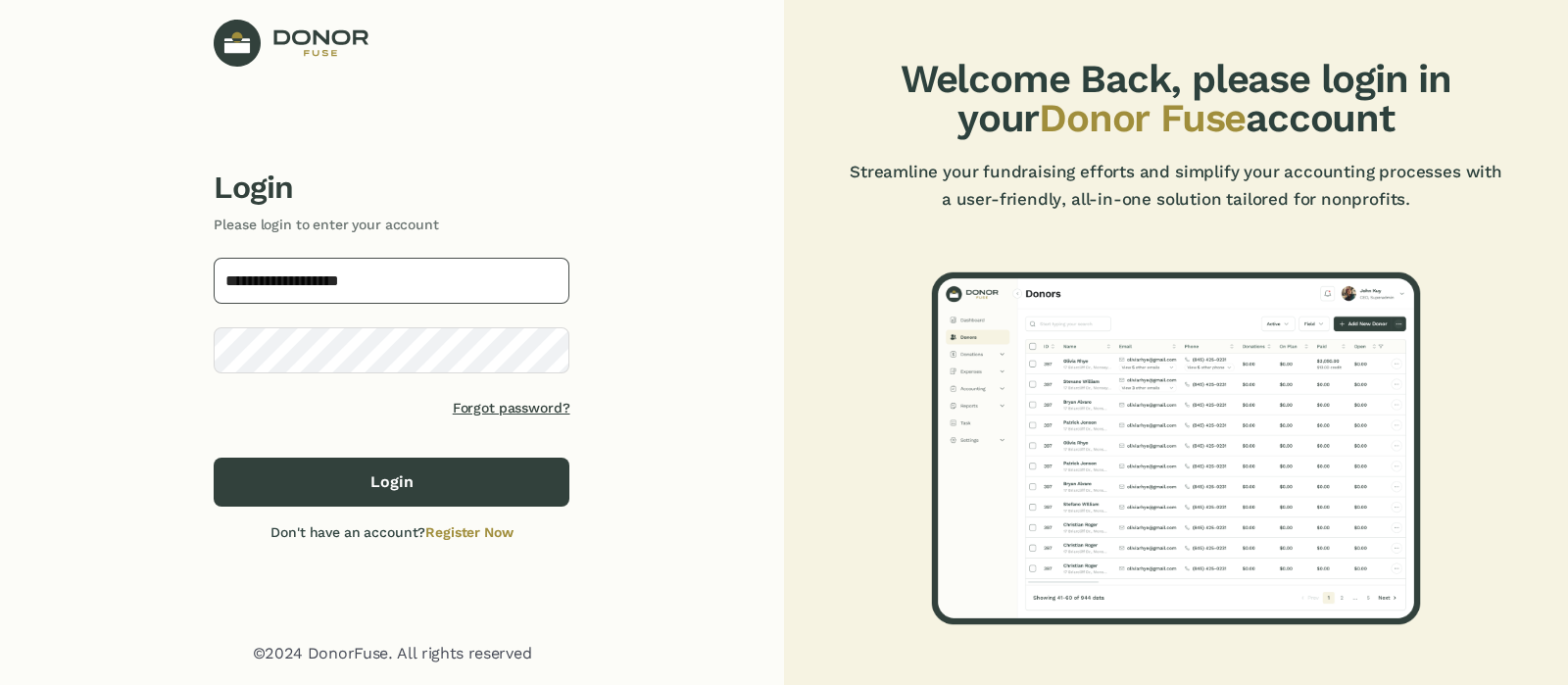 type on "**********" 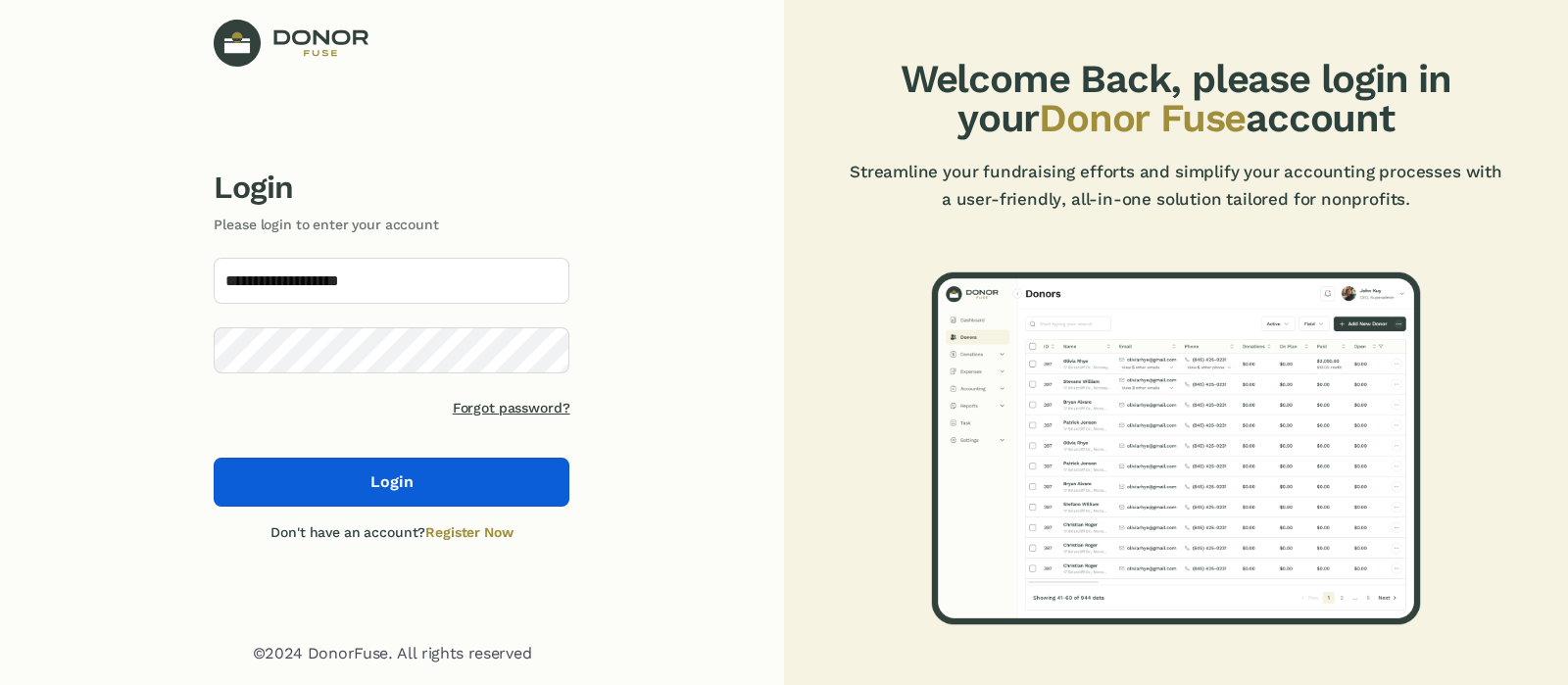 click on "Login" at bounding box center [391, 482] 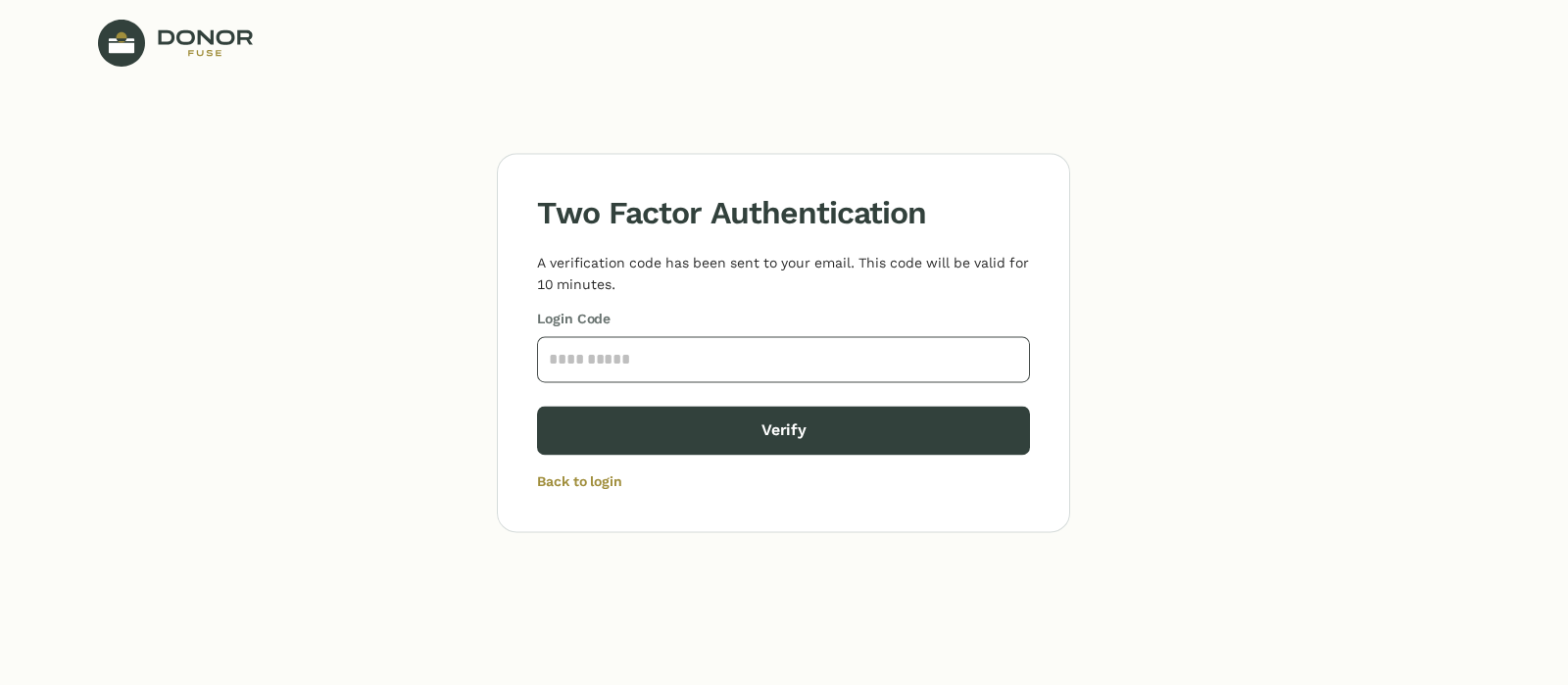 click at bounding box center [783, 359] 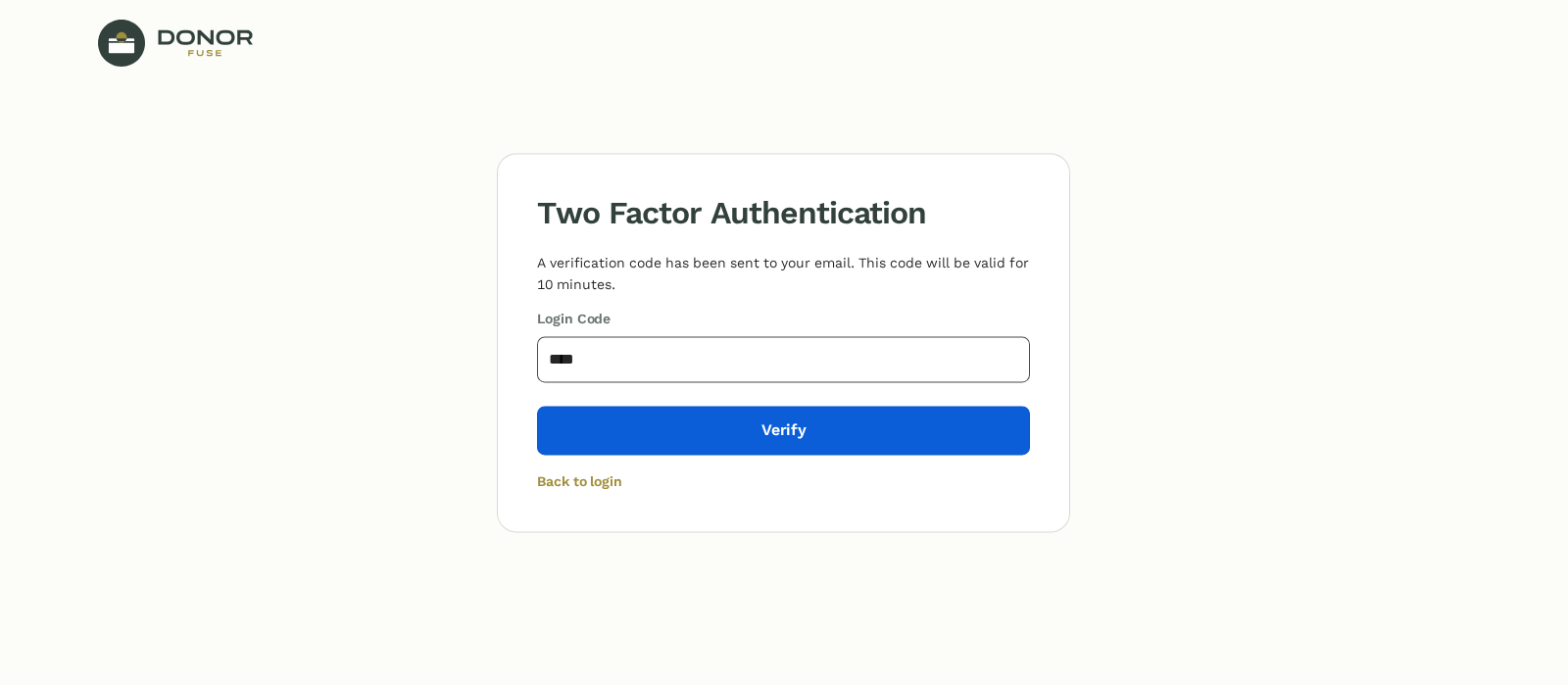 type on "****" 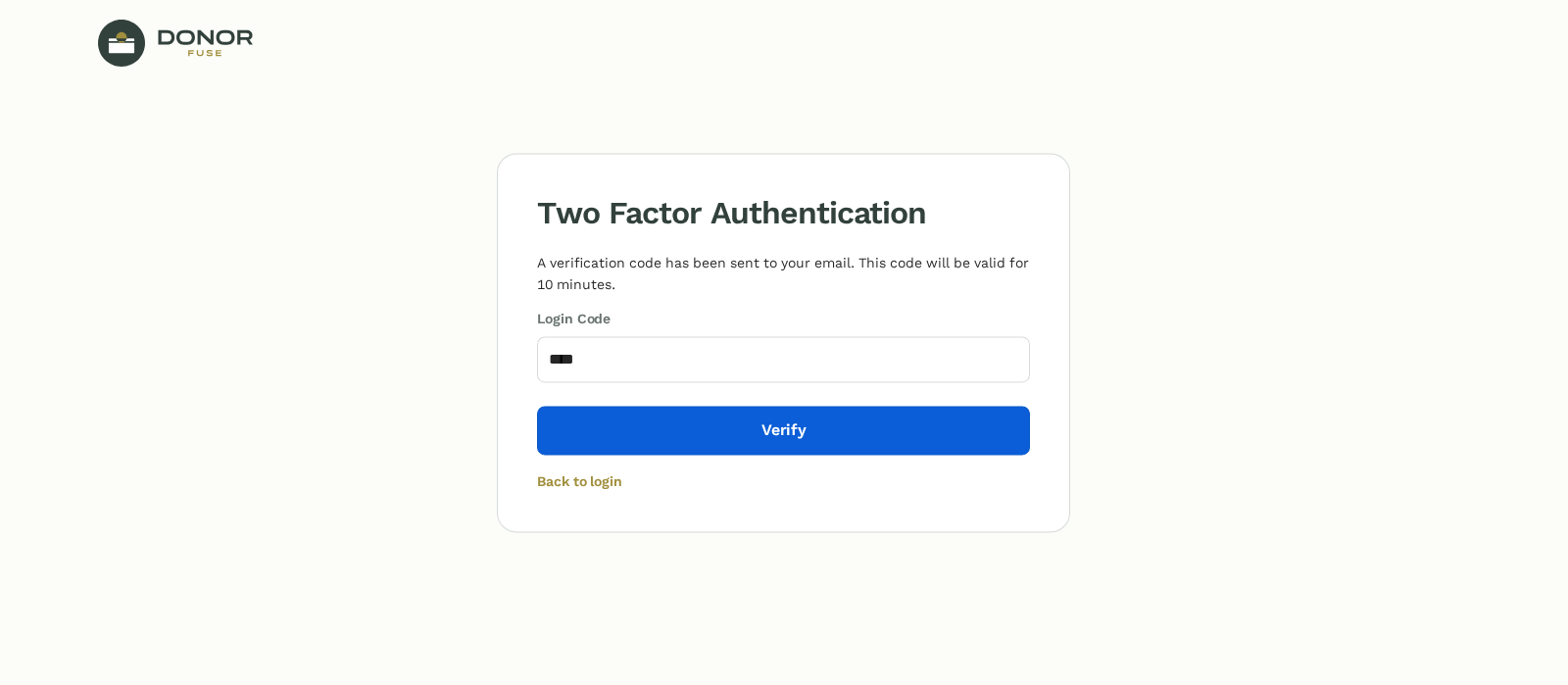 click on "Verify" at bounding box center [783, 430] 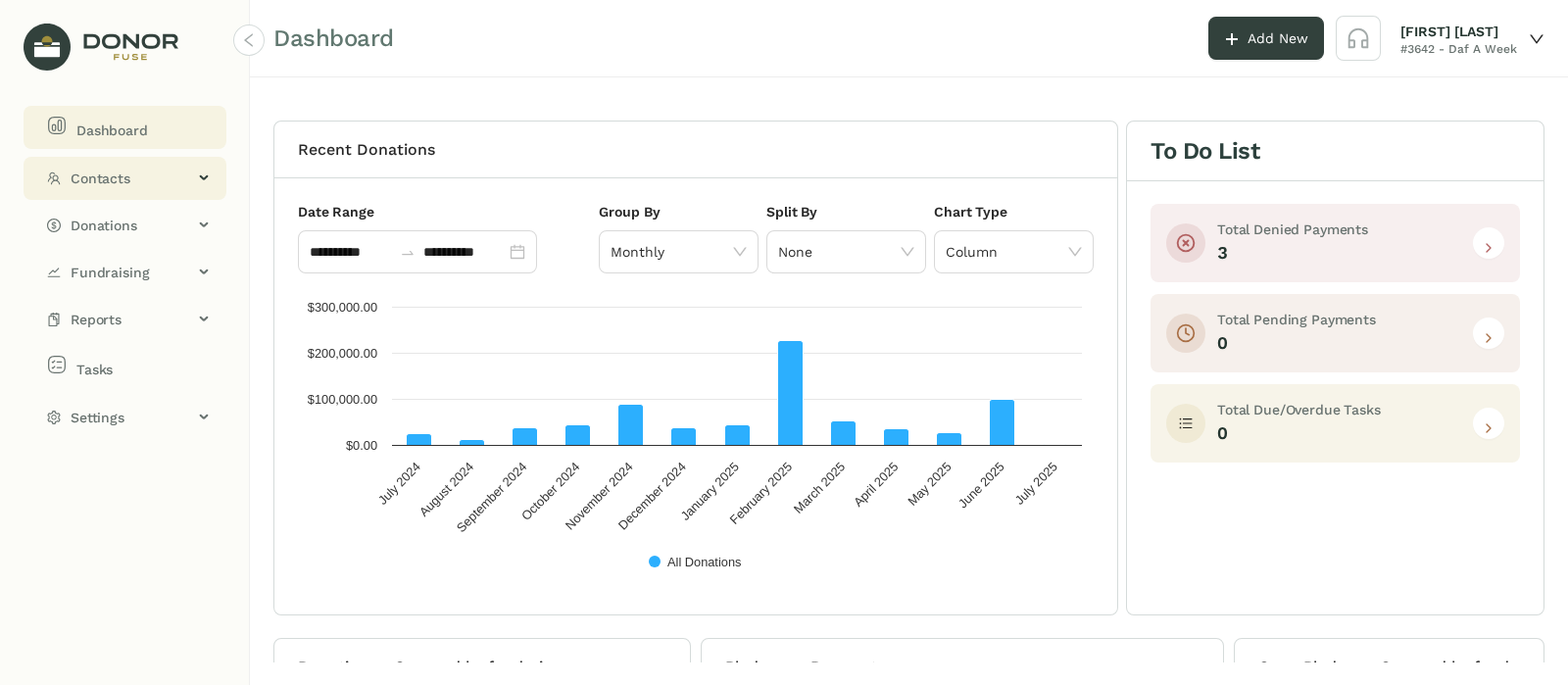 click on "Contacts" at bounding box center [131, 178] 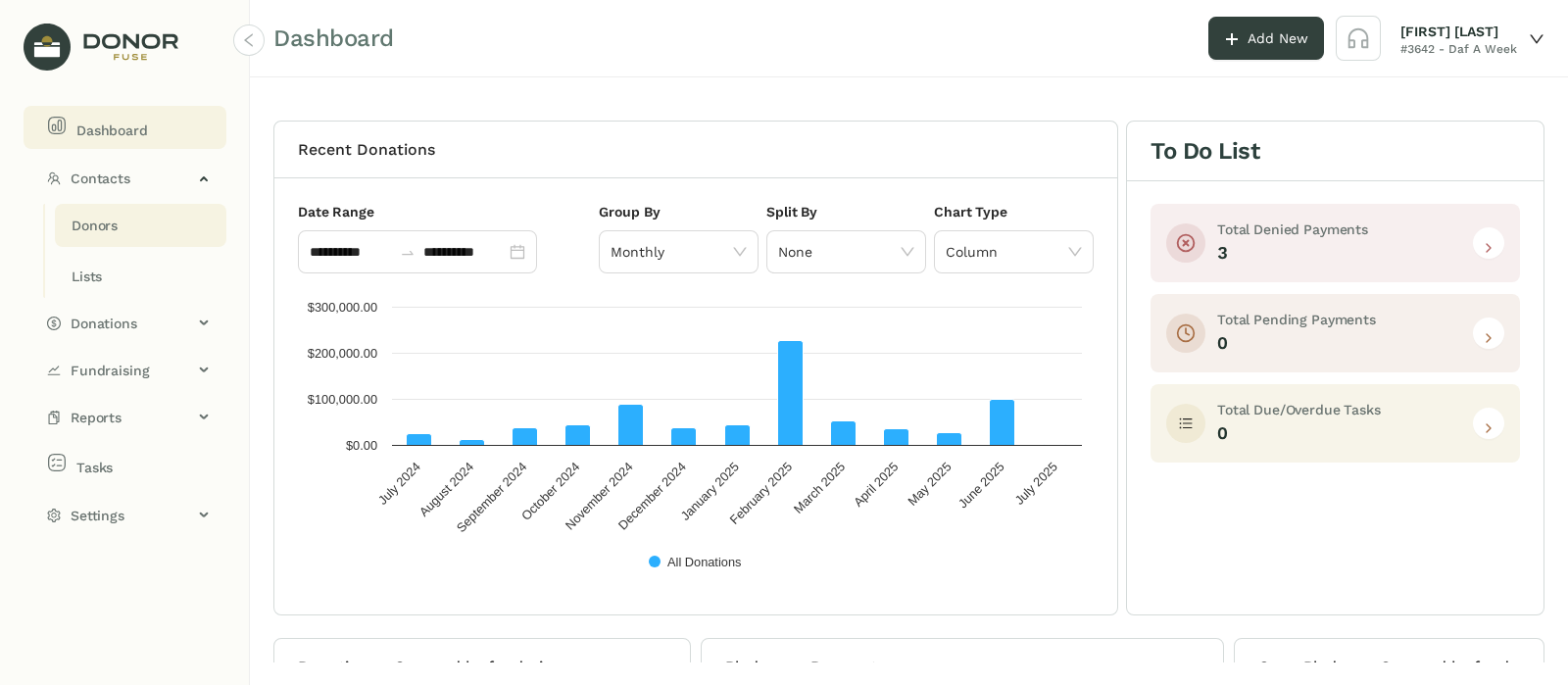 click on "Donors" at bounding box center (94, 225) 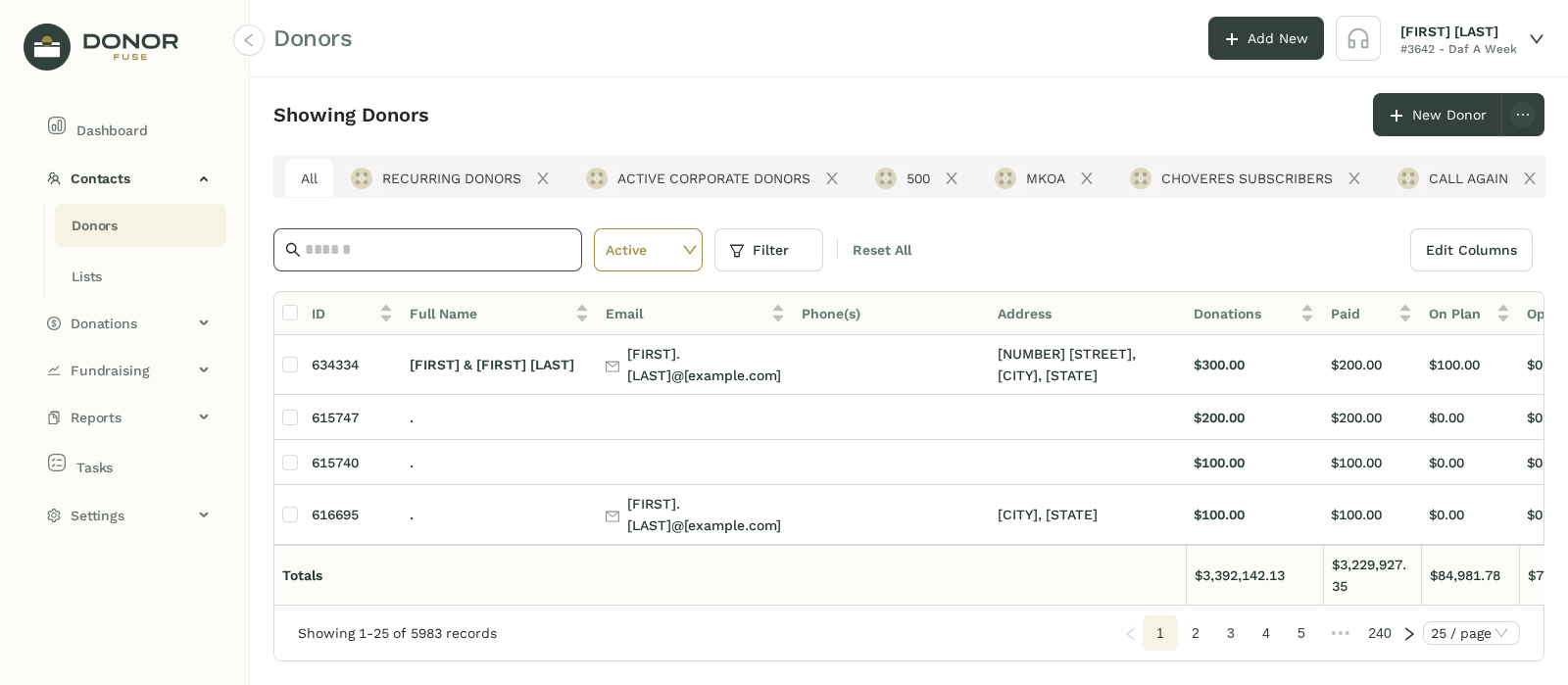 click at bounding box center [427, 250] 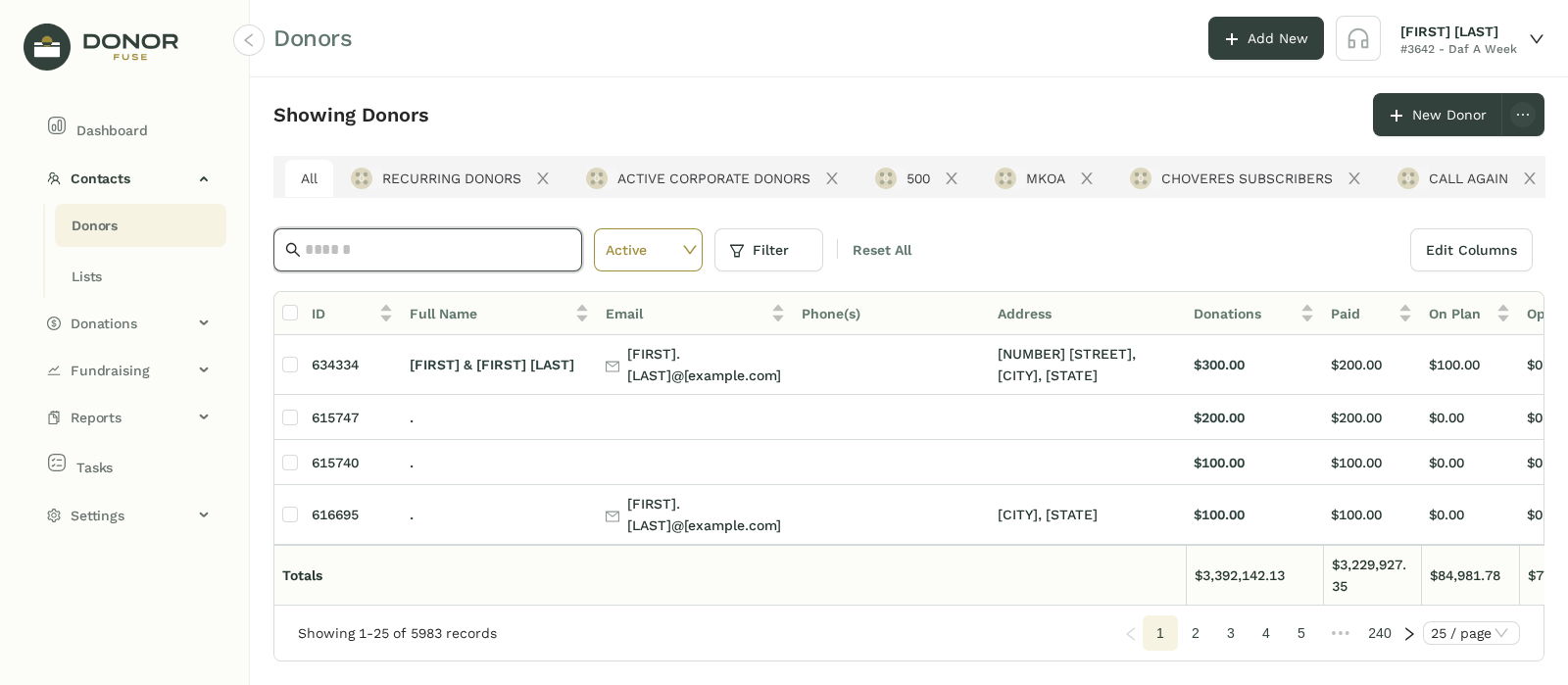 click at bounding box center [437, 250] 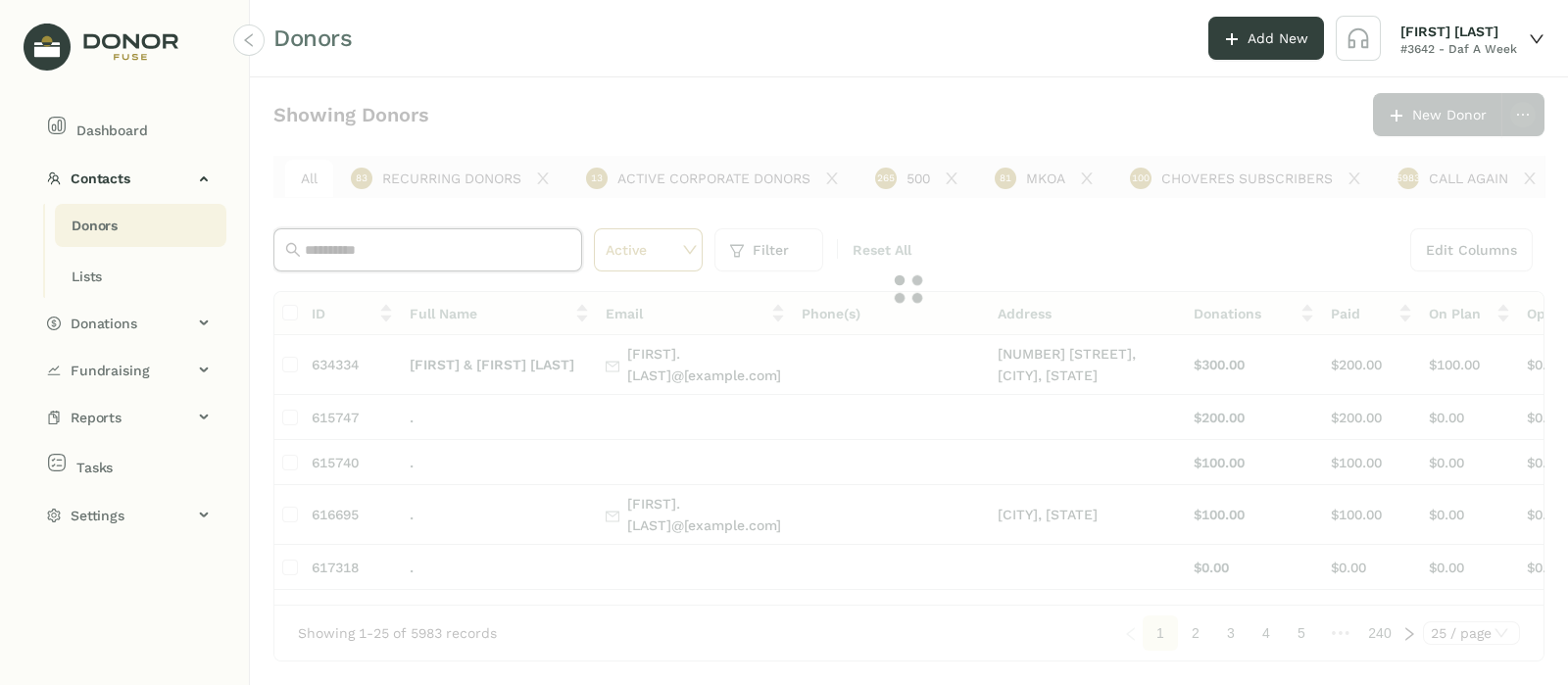 type on "**********" 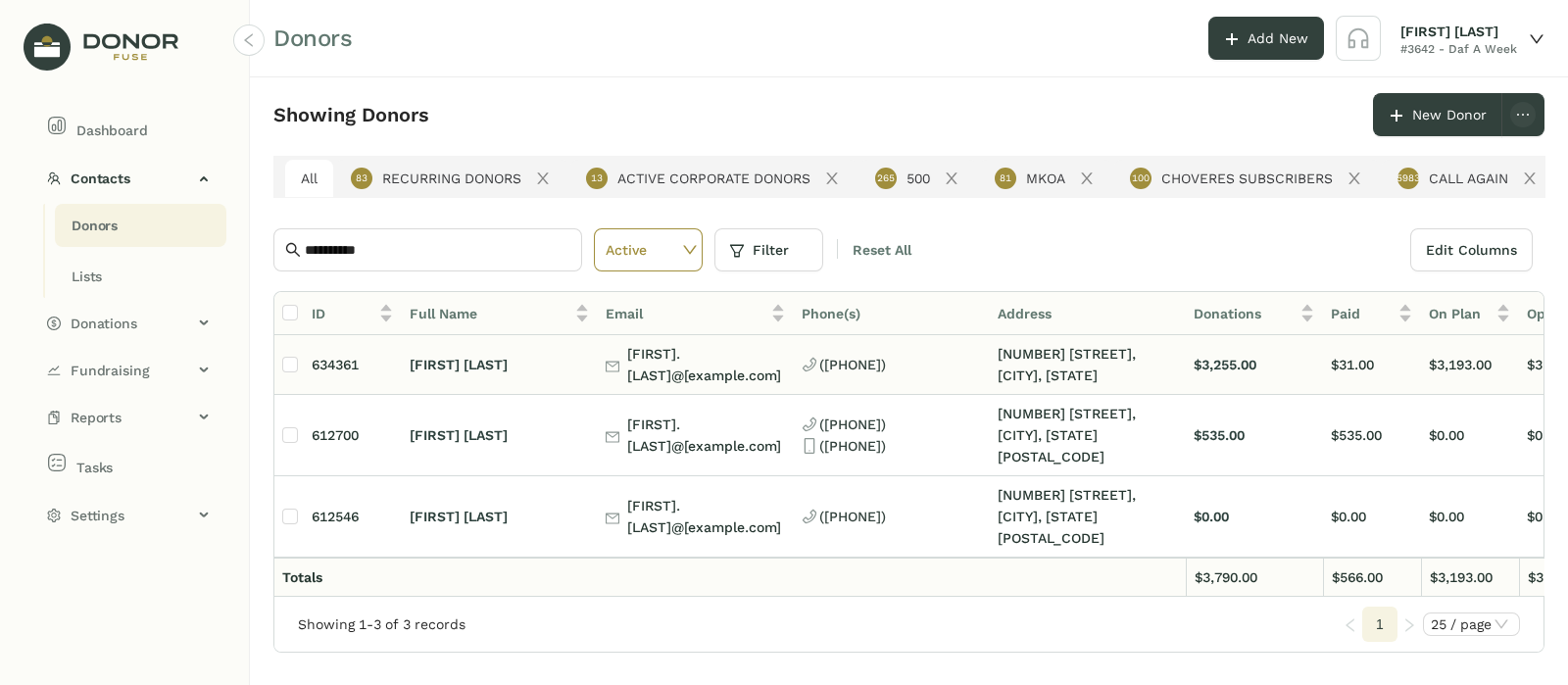 click on "[FIRST] [LAST]" at bounding box center [500, 365] 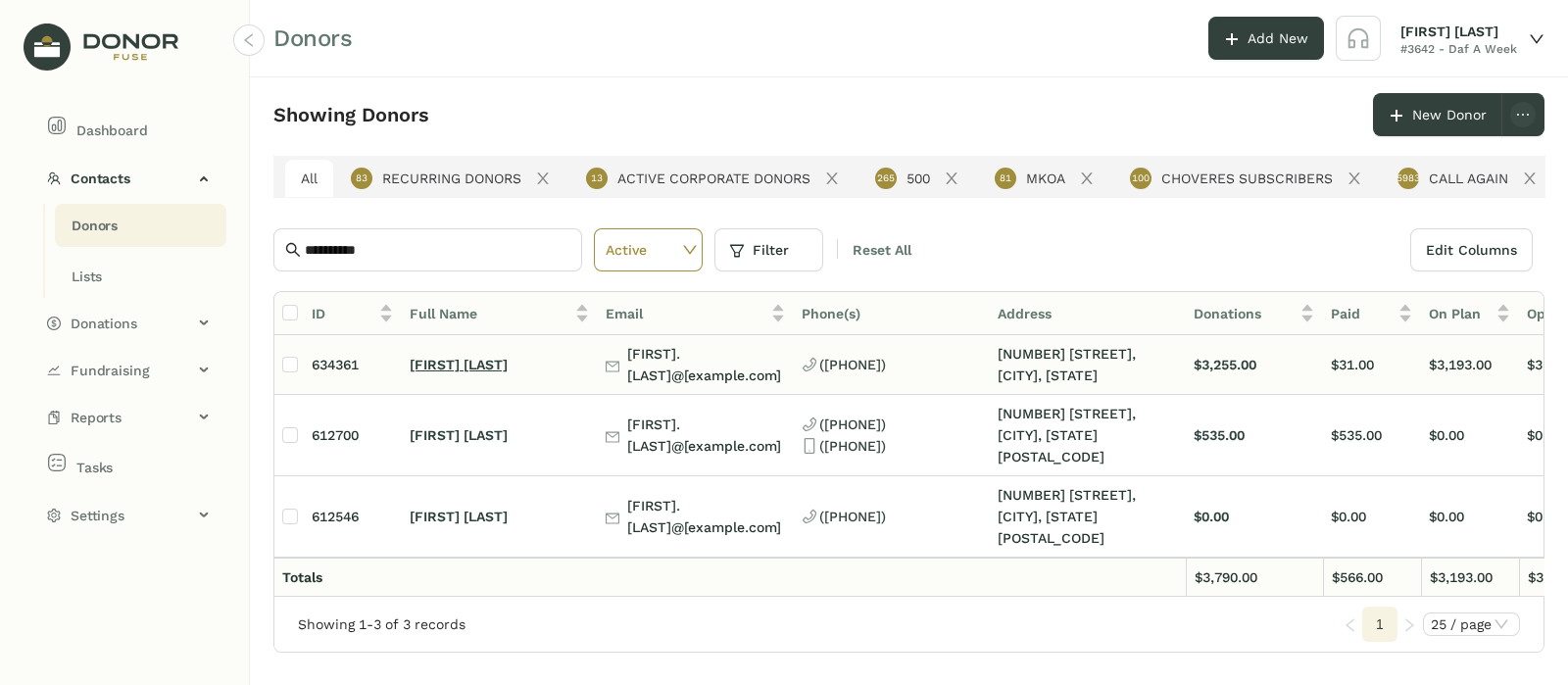 click on "[FIRST] [LAST]" at bounding box center [459, 365] 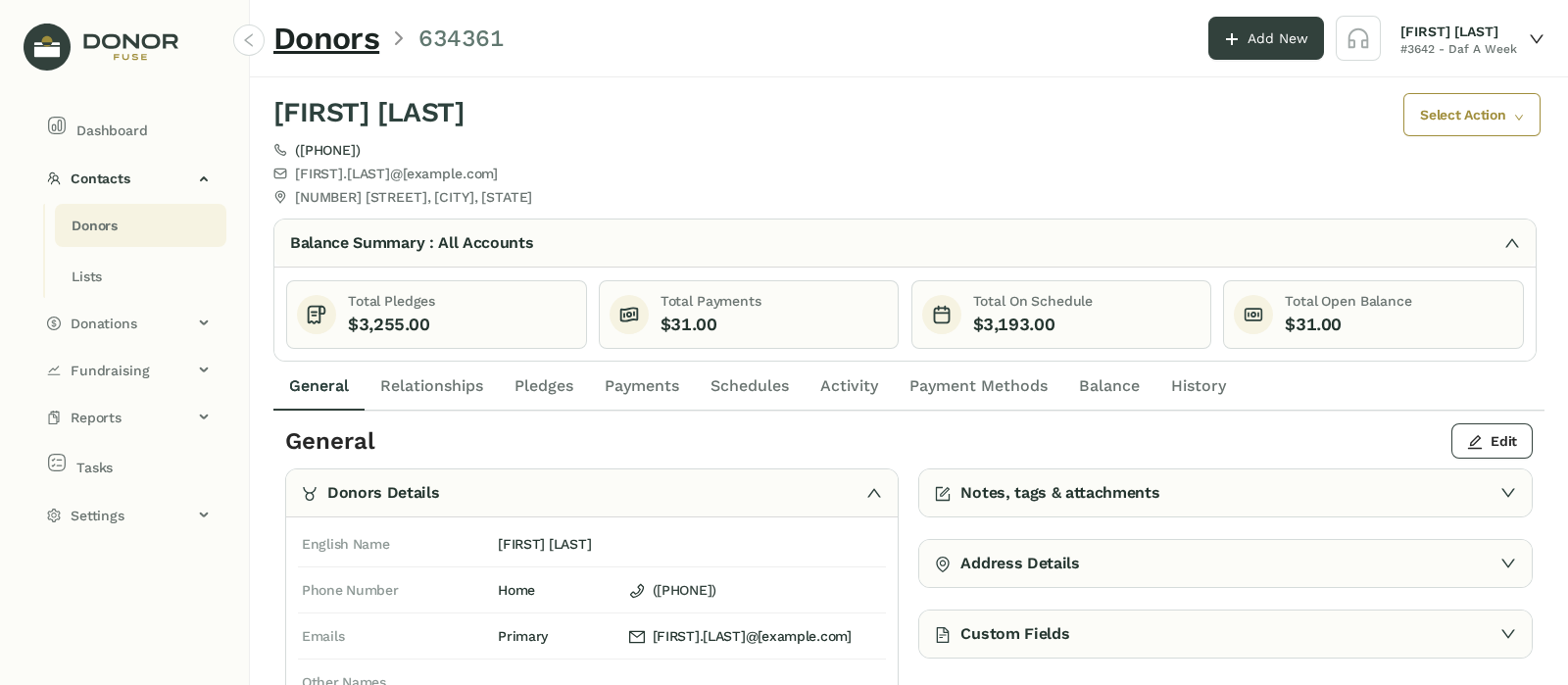 click on "Payments" at bounding box center (642, 386) 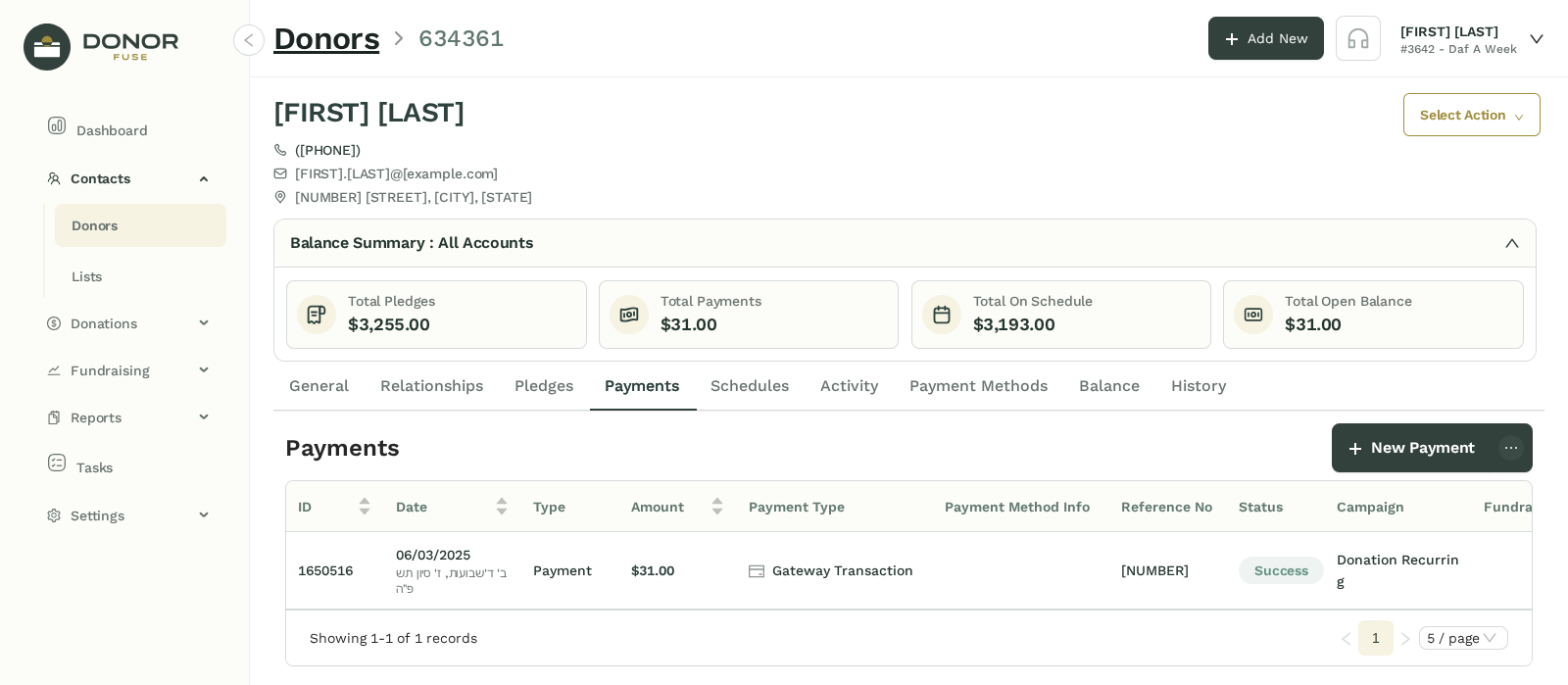 click on "Activity" at bounding box center [849, 386] 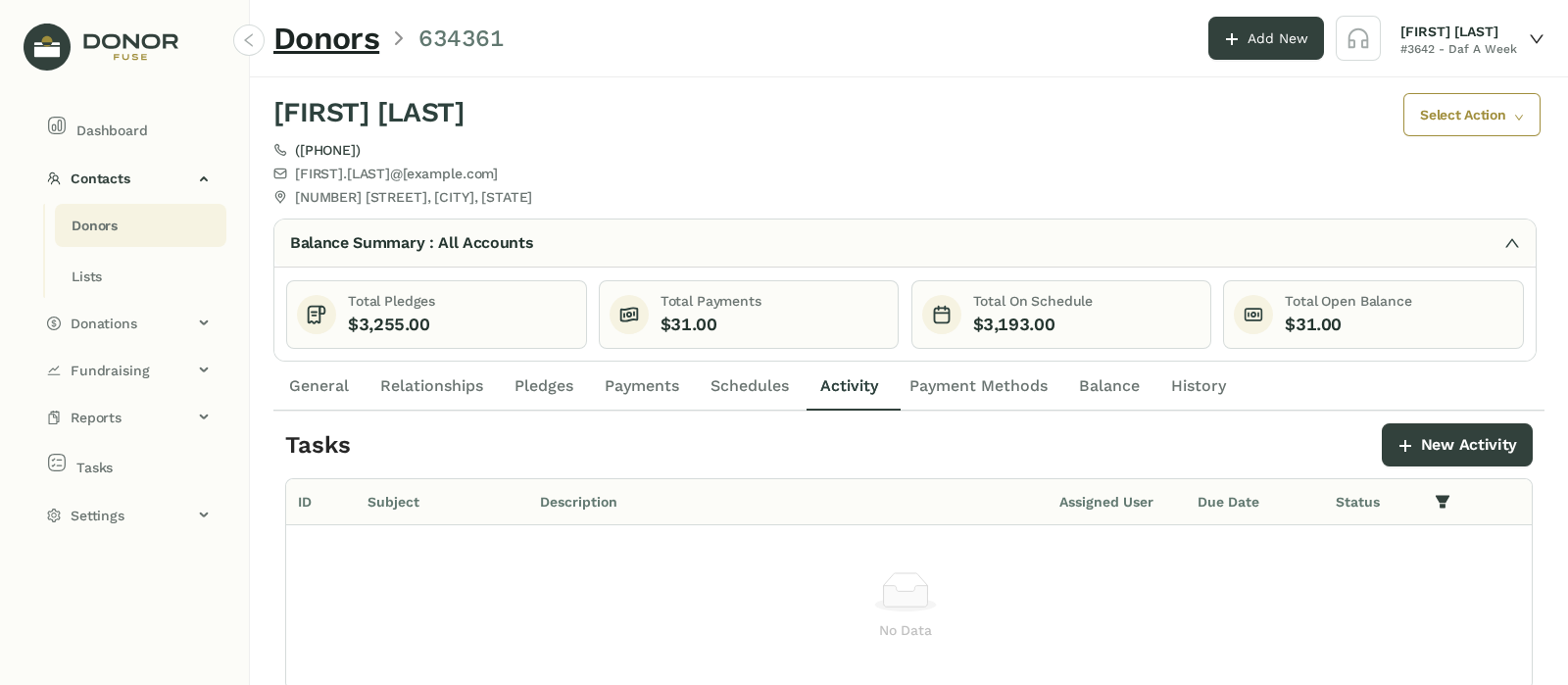 click on "Payment Methods" at bounding box center [978, 386] 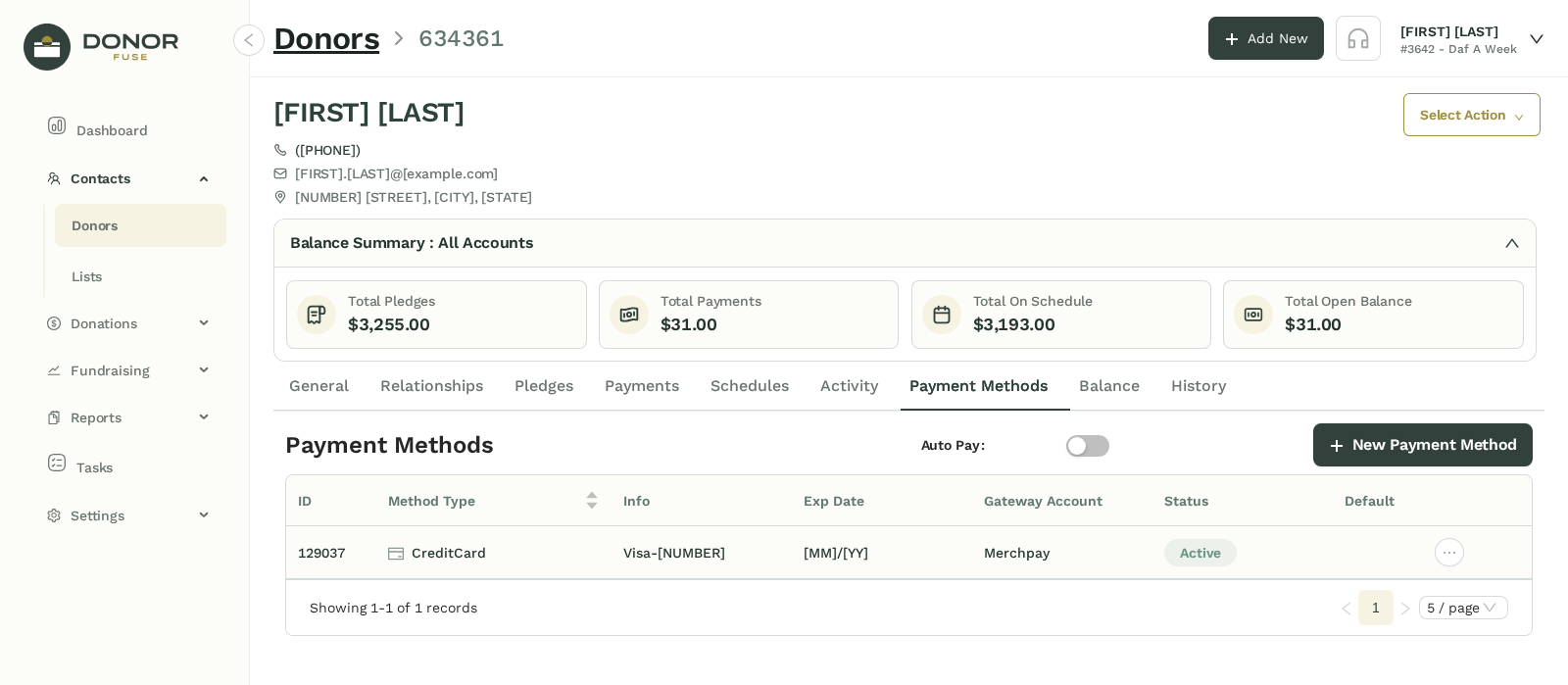 click at bounding box center (1477, 553) 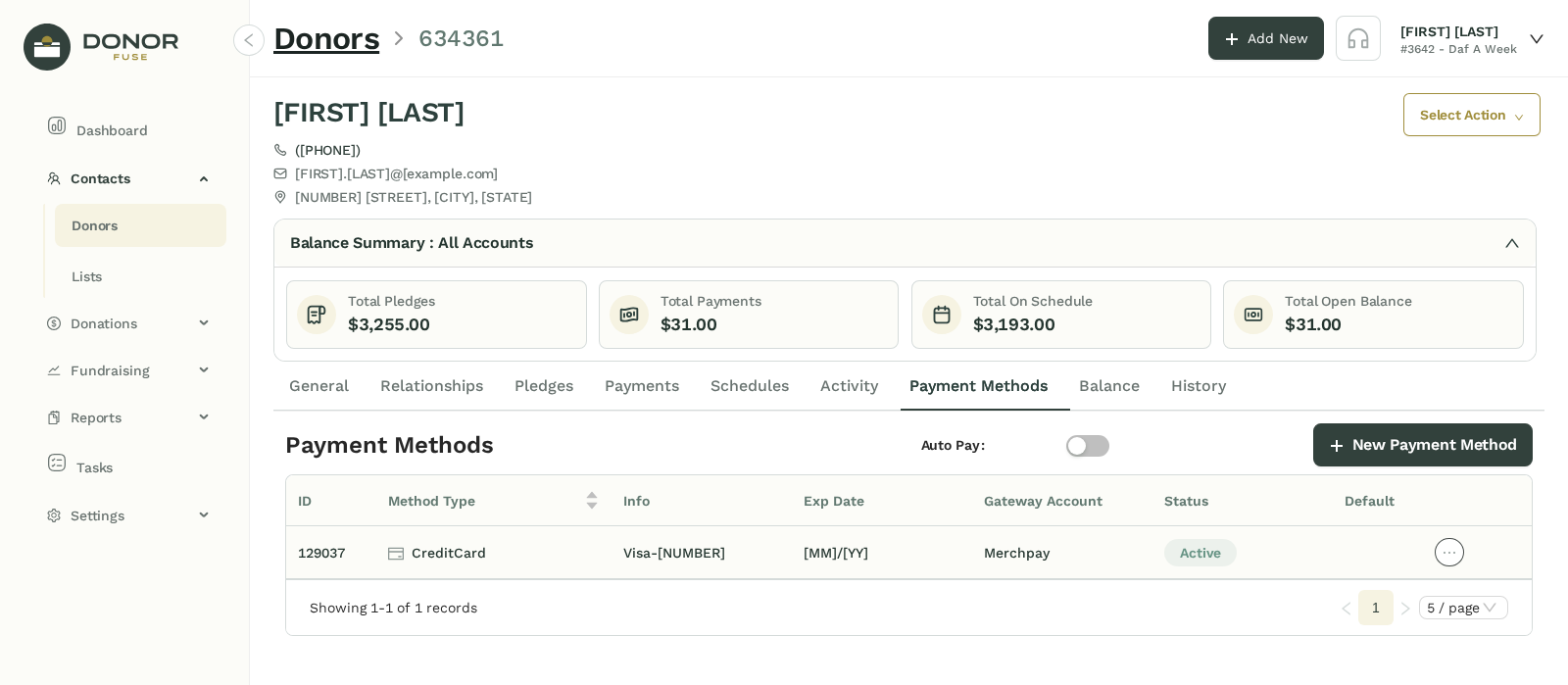 click at bounding box center (1449, 553) 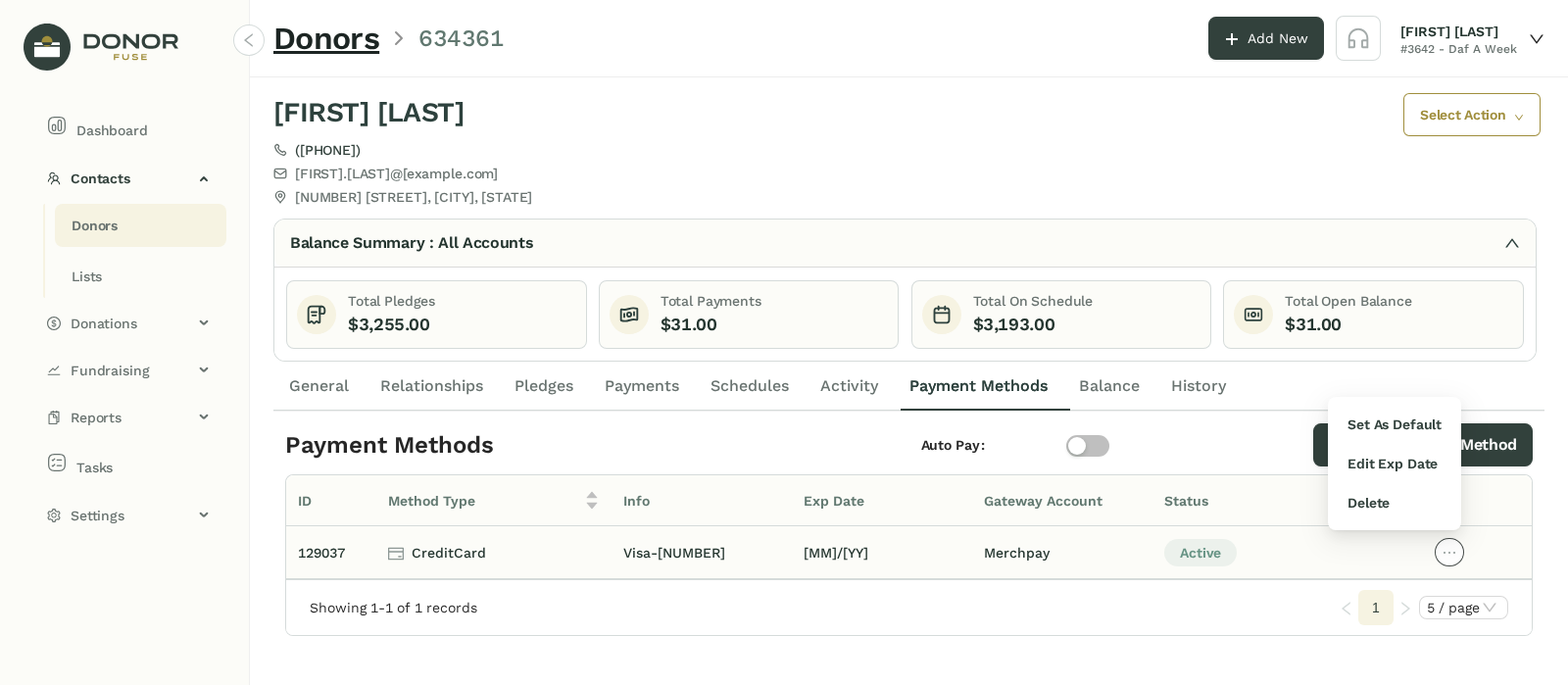 click at bounding box center (1449, 553) 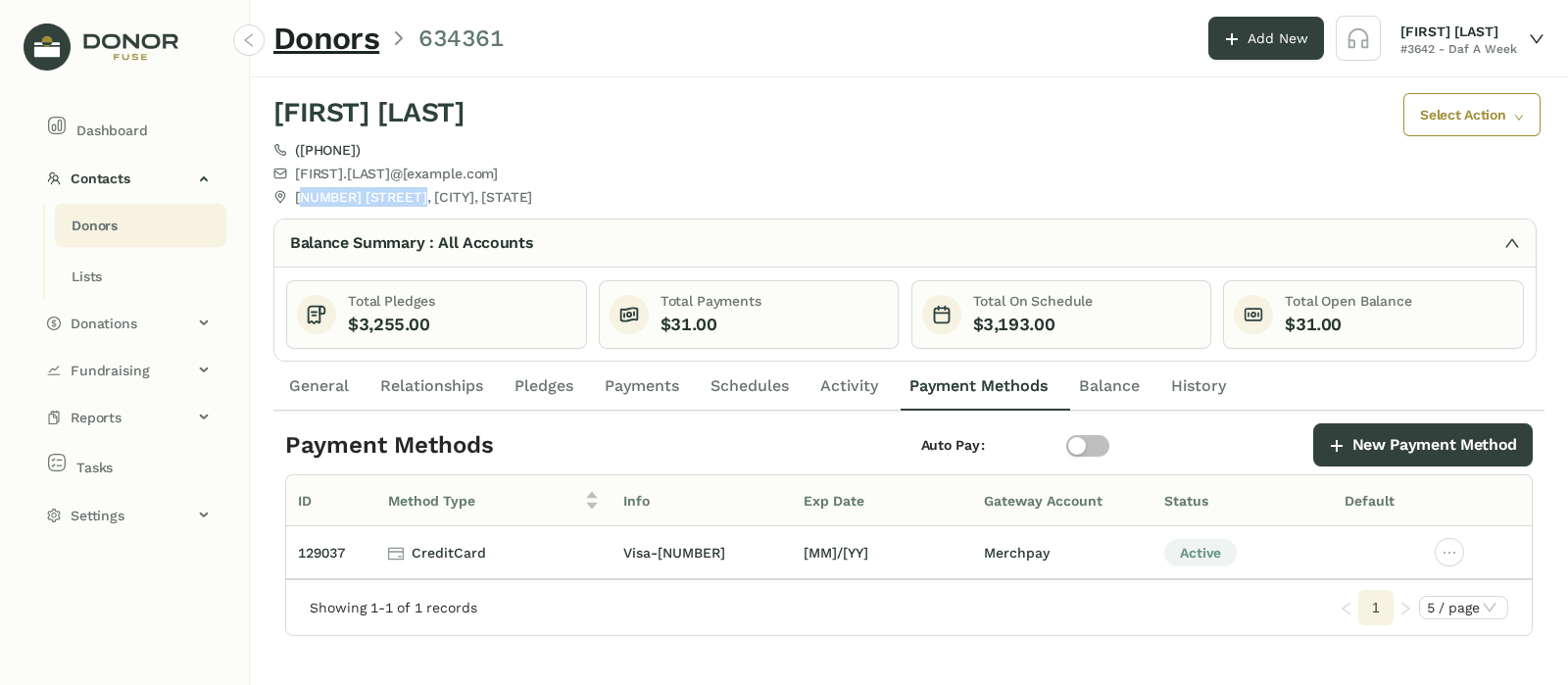 drag, startPoint x: 410, startPoint y: 196, endPoint x: 295, endPoint y: 197, distance: 115.00435 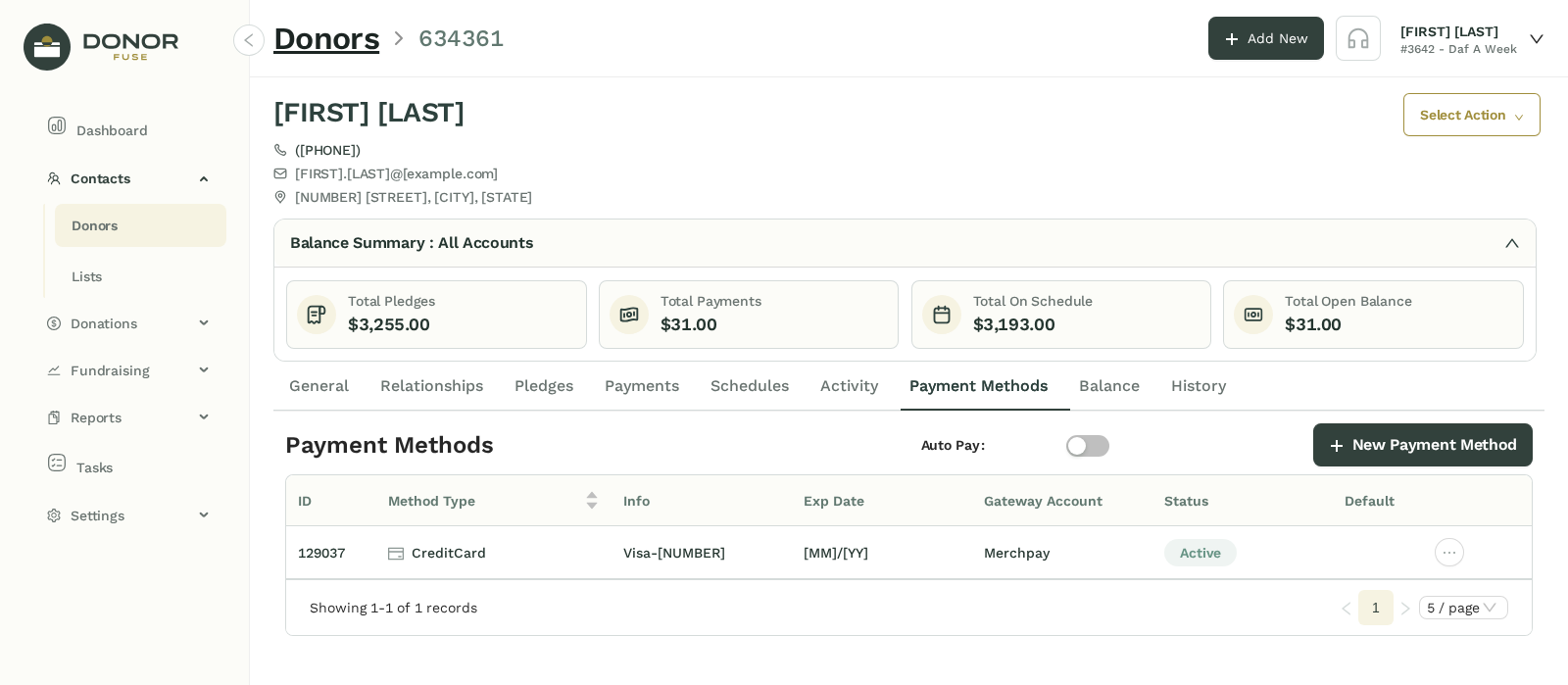click at bounding box center [280, 150] 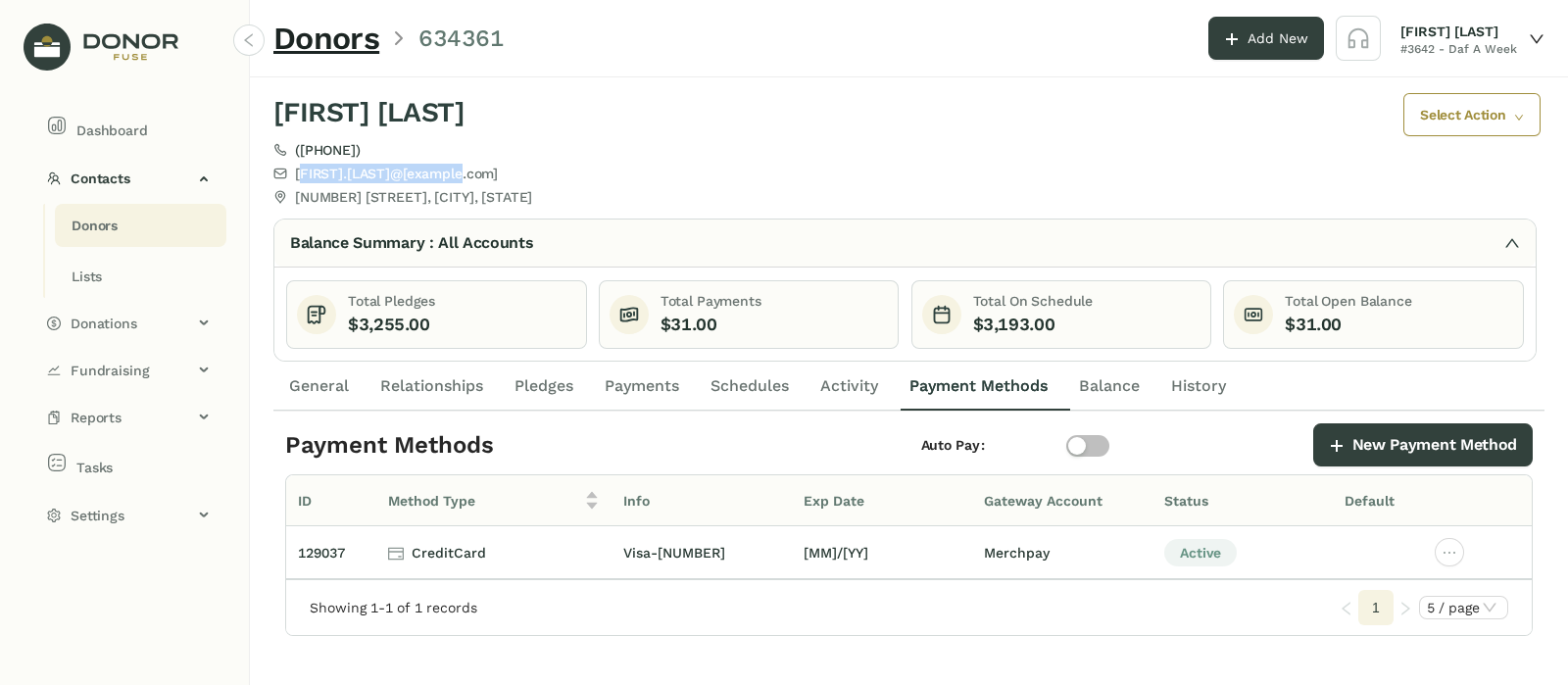 drag, startPoint x: 462, startPoint y: 171, endPoint x: 296, endPoint y: 175, distance: 166.04819 